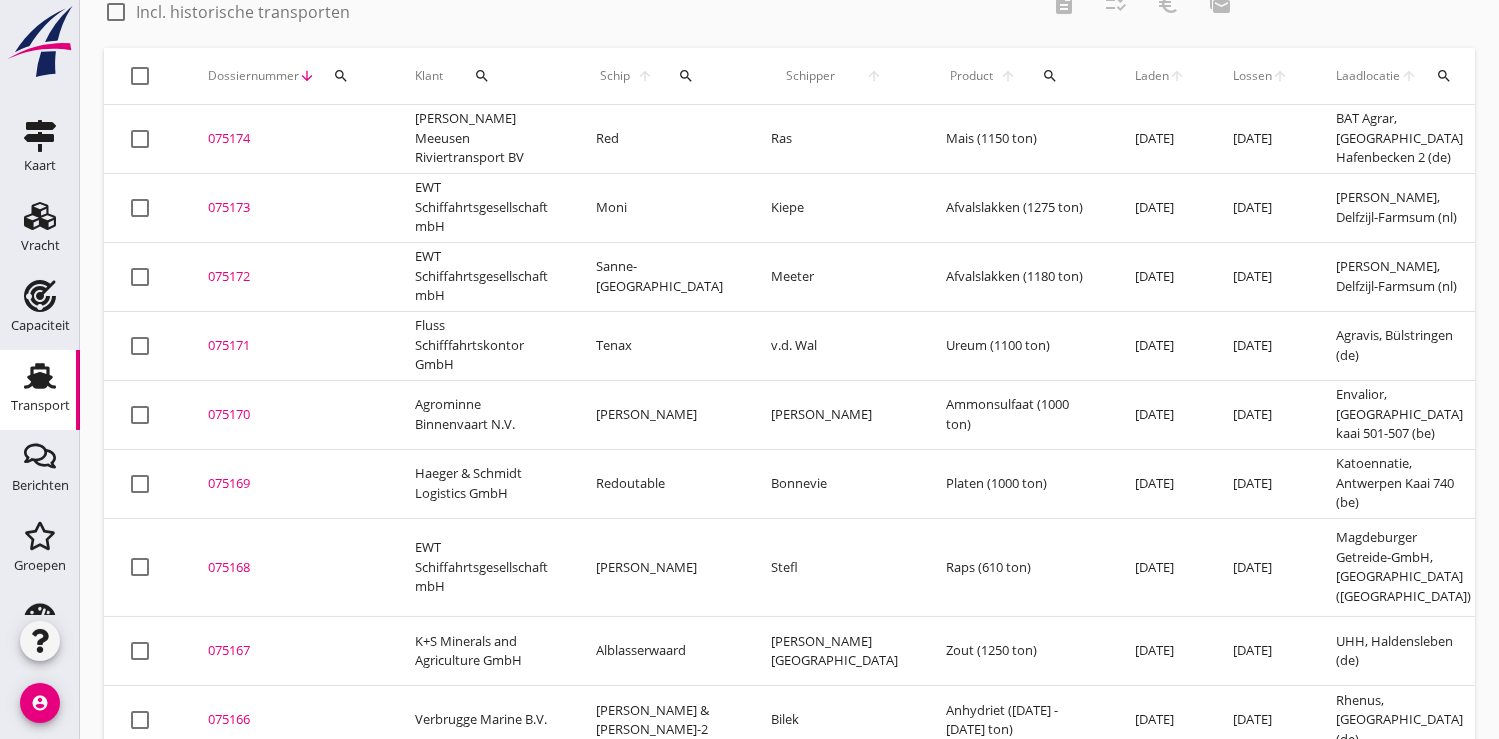scroll, scrollTop: 0, scrollLeft: 0, axis: both 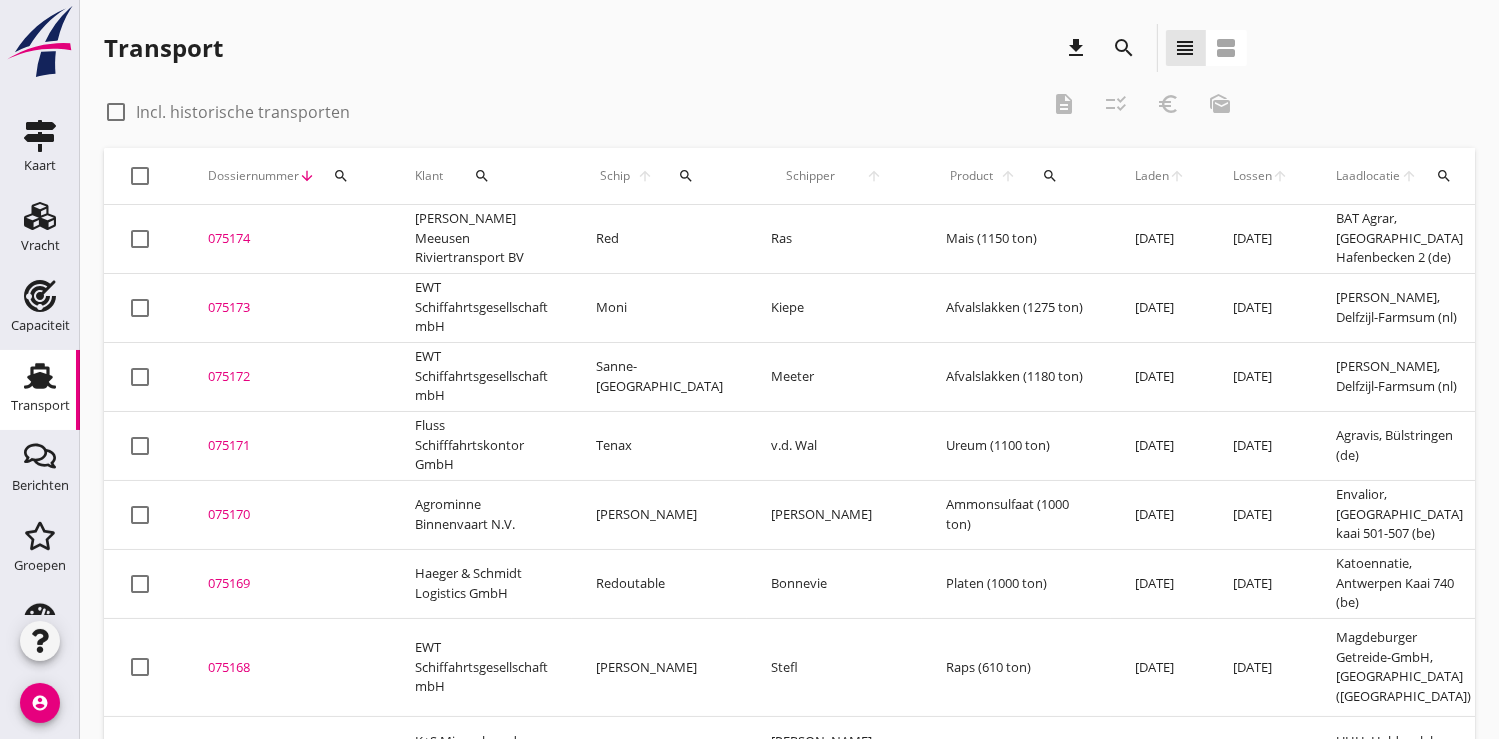 click on "search" at bounding box center (341, 176) 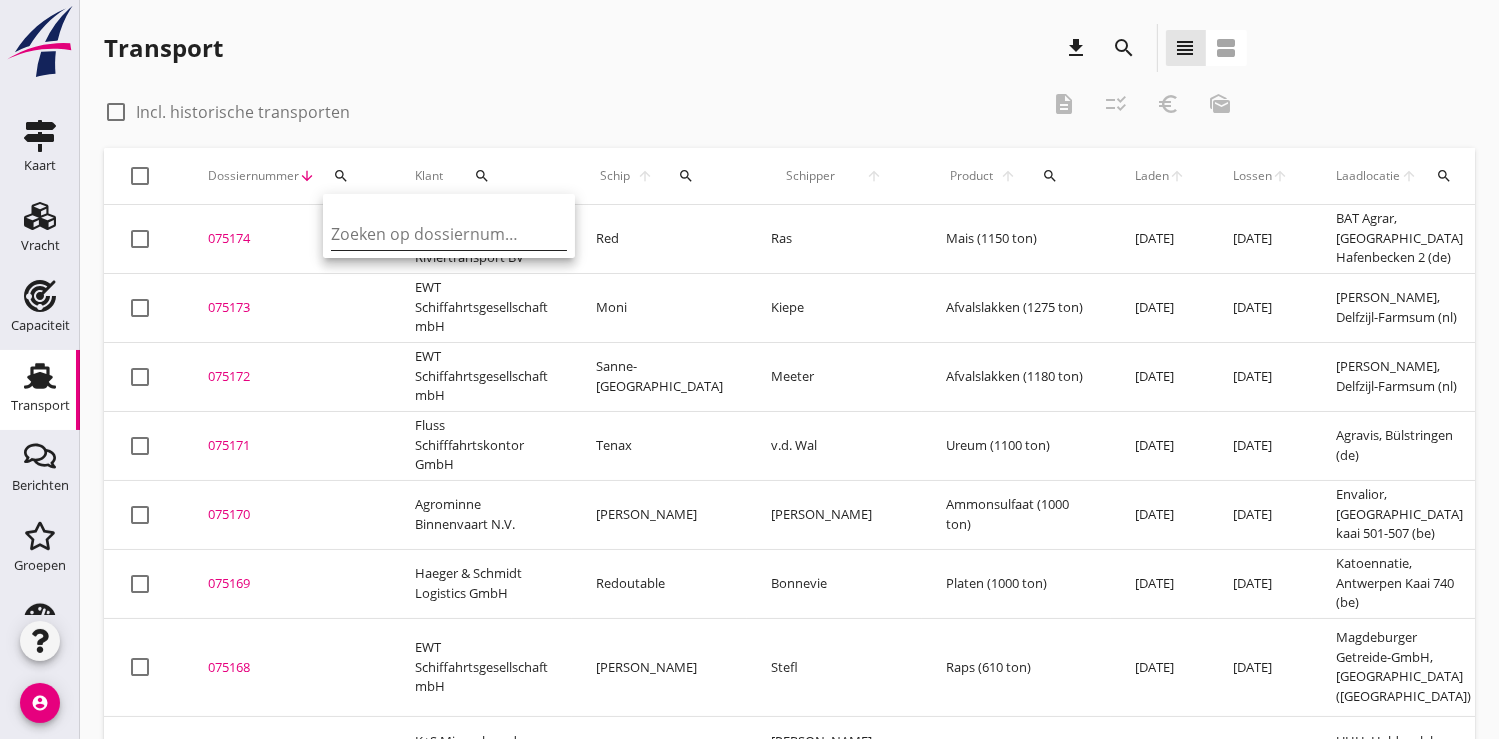 click at bounding box center (435, 234) 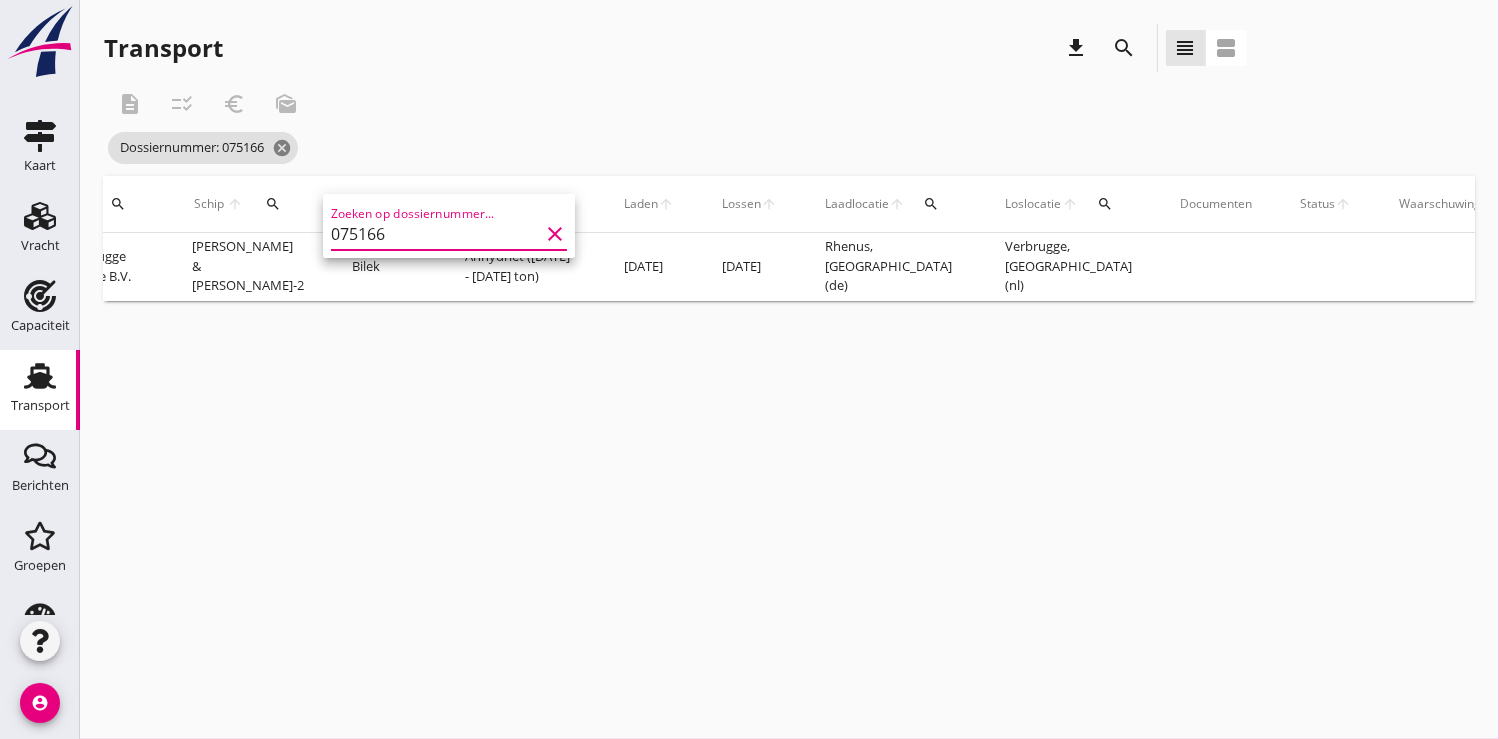 scroll, scrollTop: 0, scrollLeft: 485, axis: horizontal 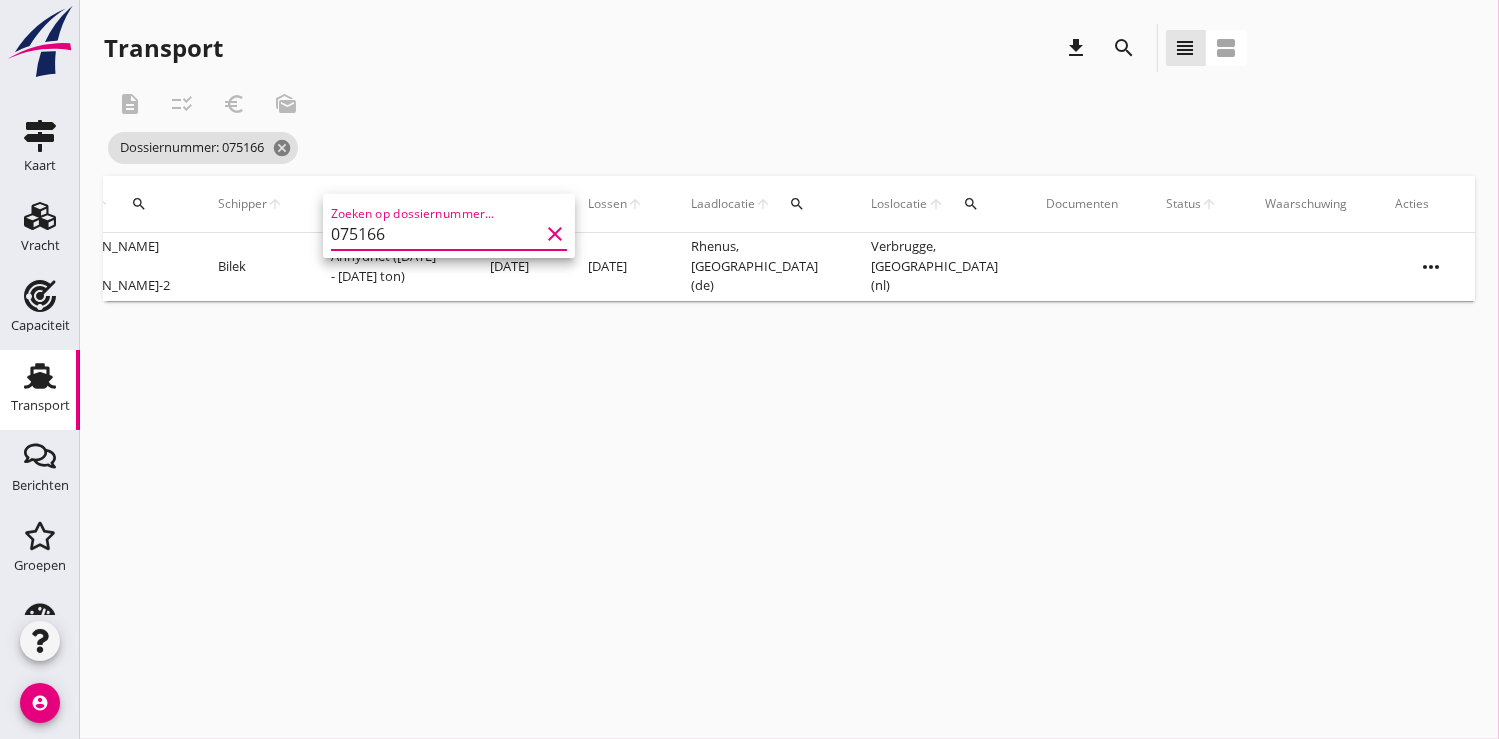 type on "075166" 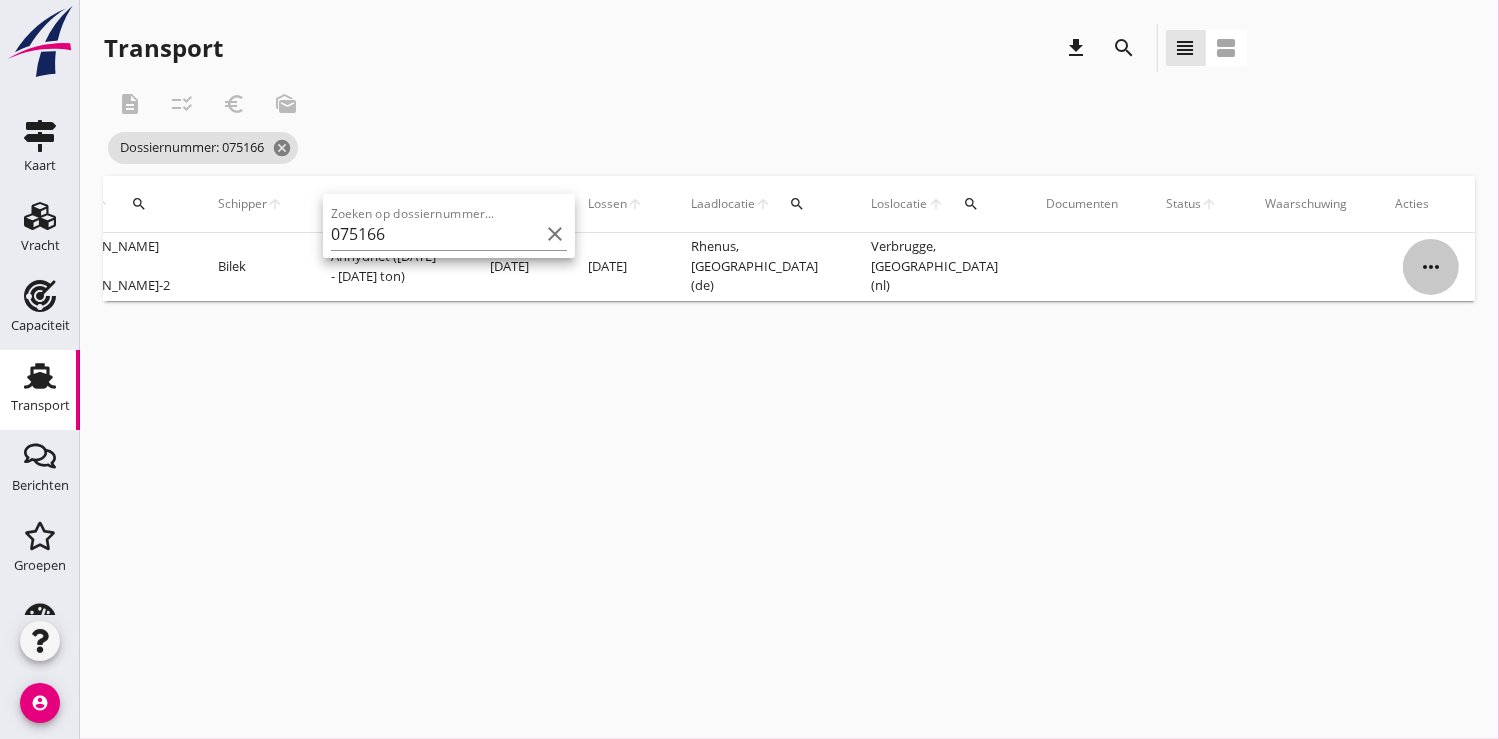 click on "more_horiz" at bounding box center (1431, 267) 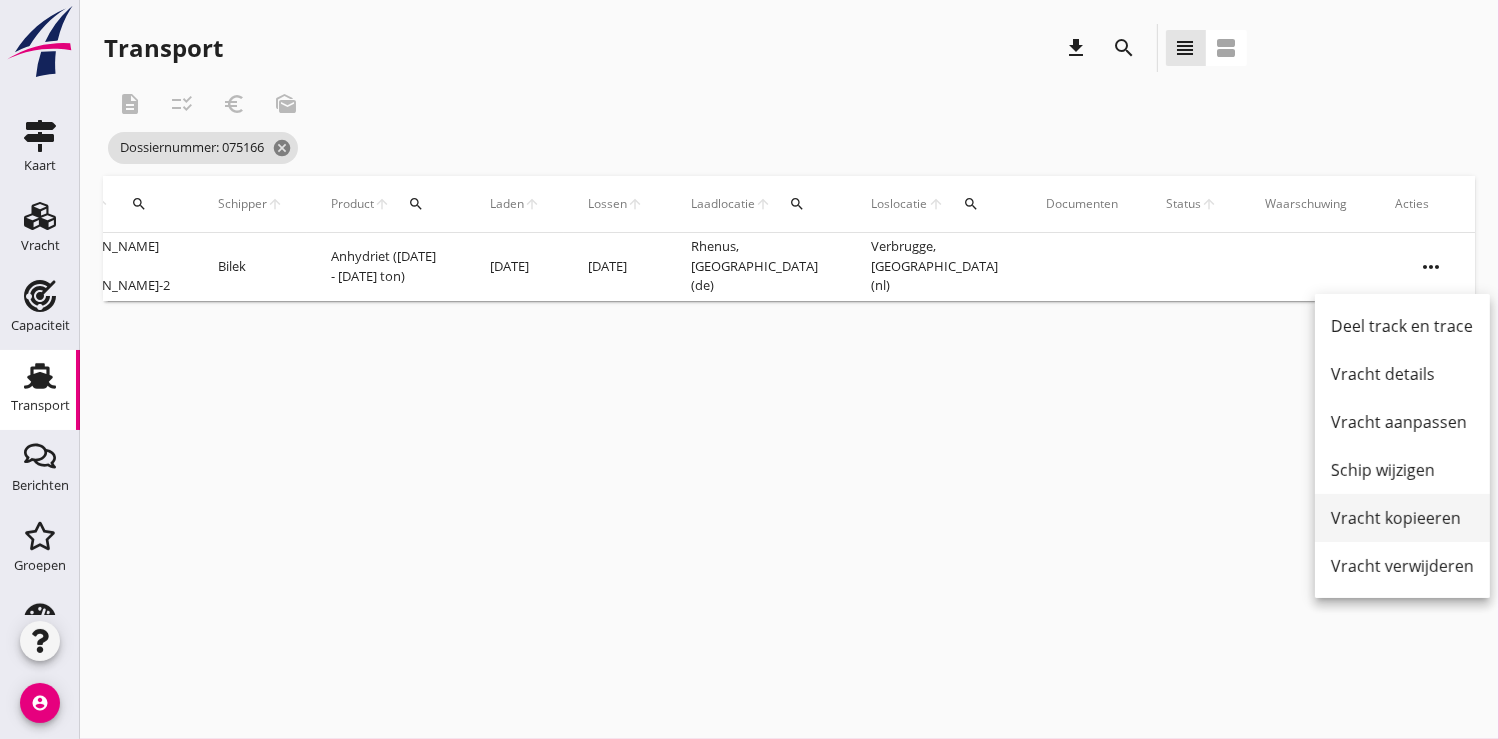 click on "Vracht kopieeren" at bounding box center [1402, 518] 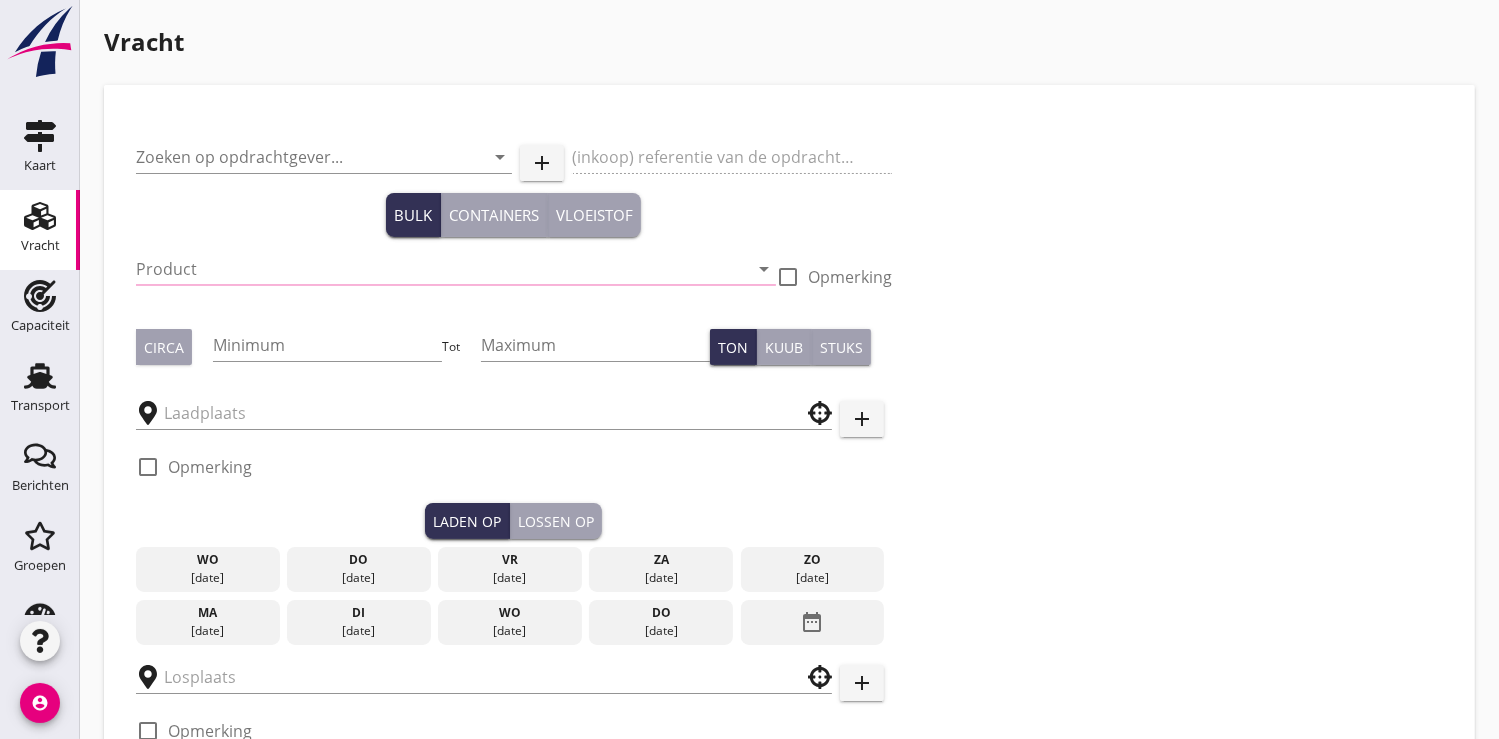 type on "Verbrugge Marine B.V." 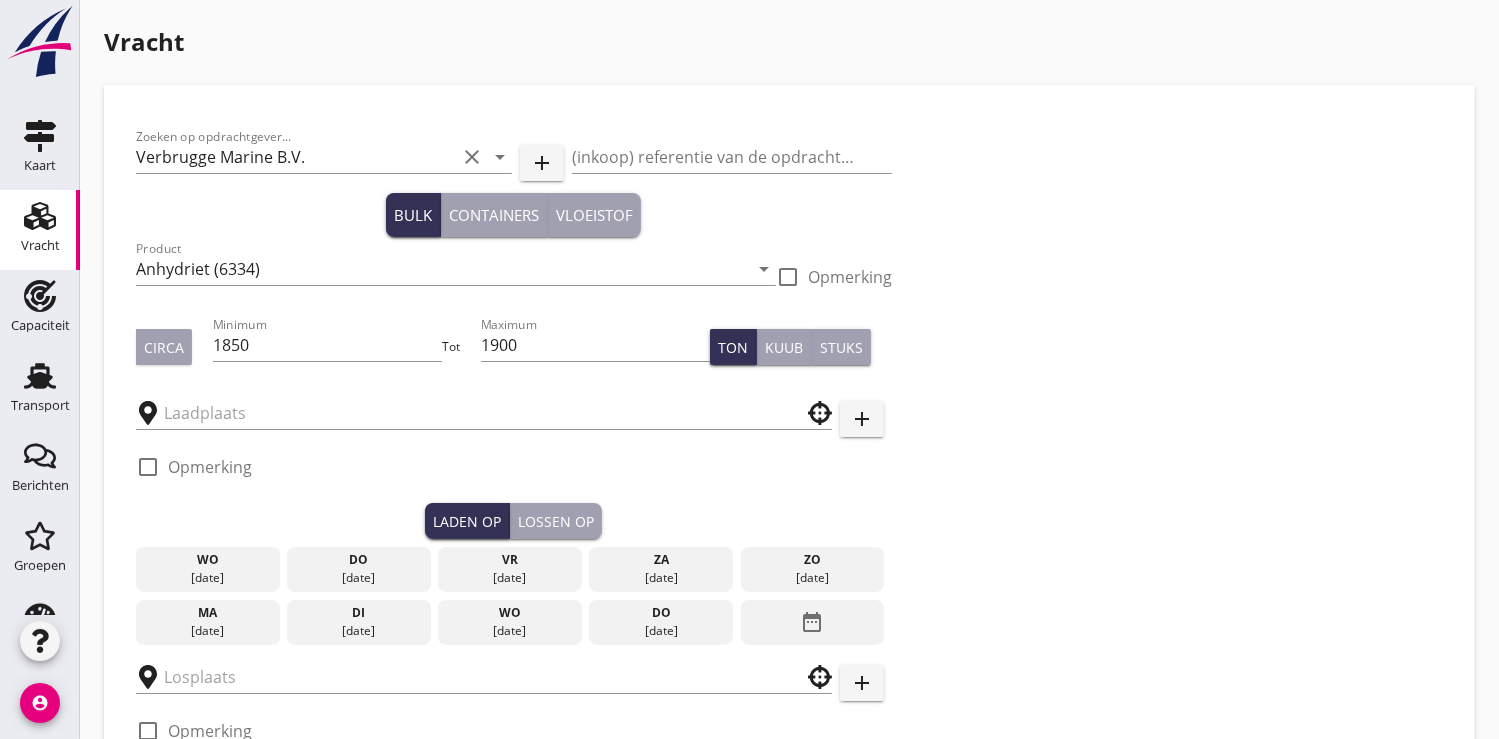 type on "Rhenus" 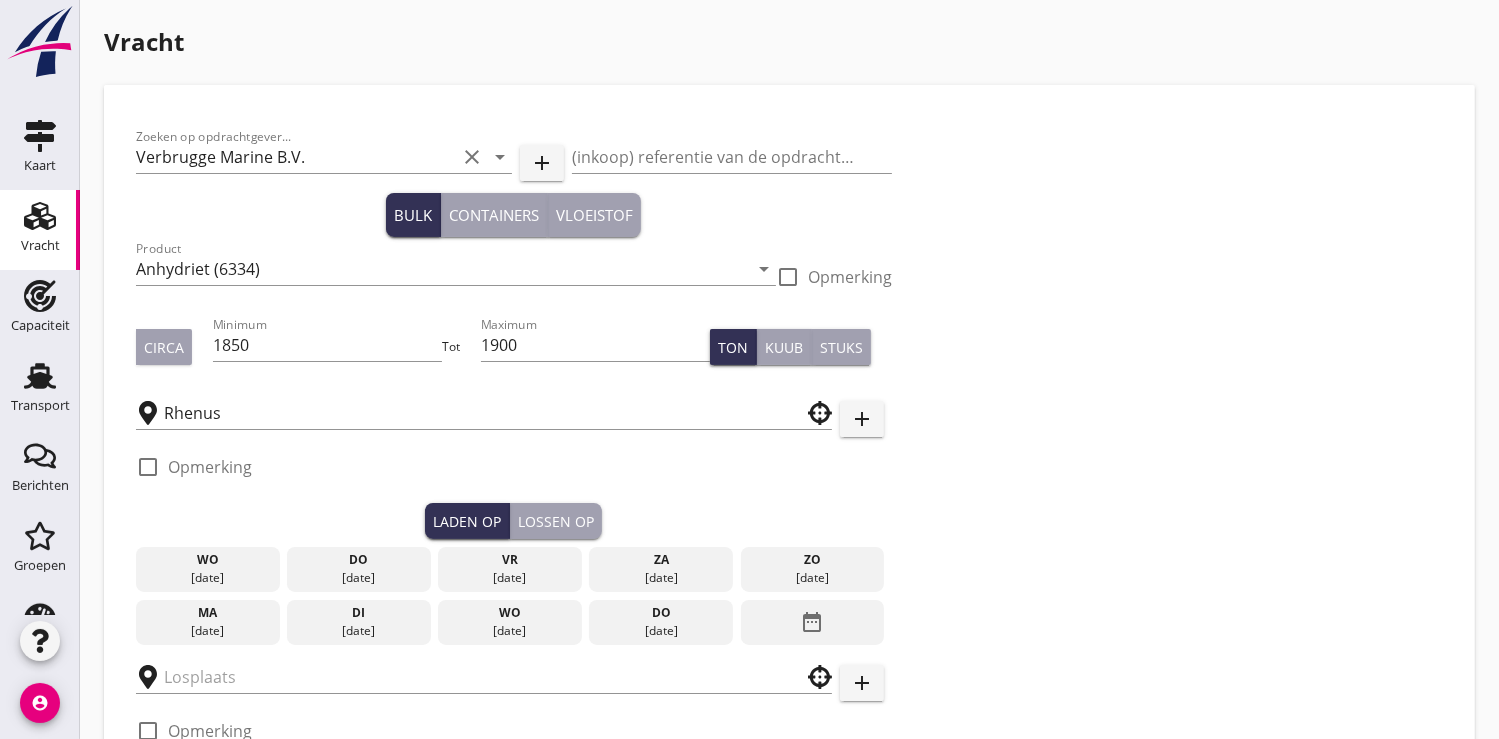 type on "Verbrugge" 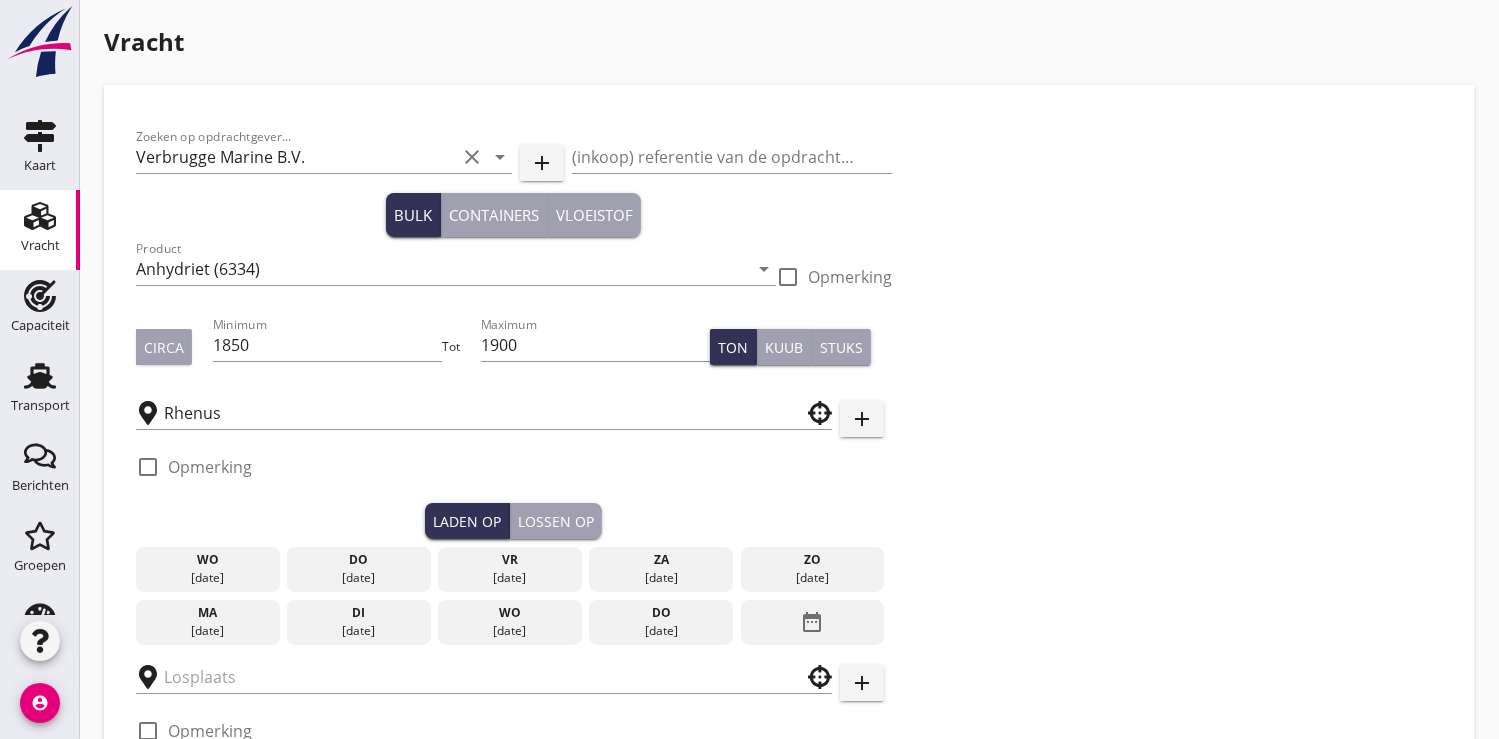 checkbox on "true" 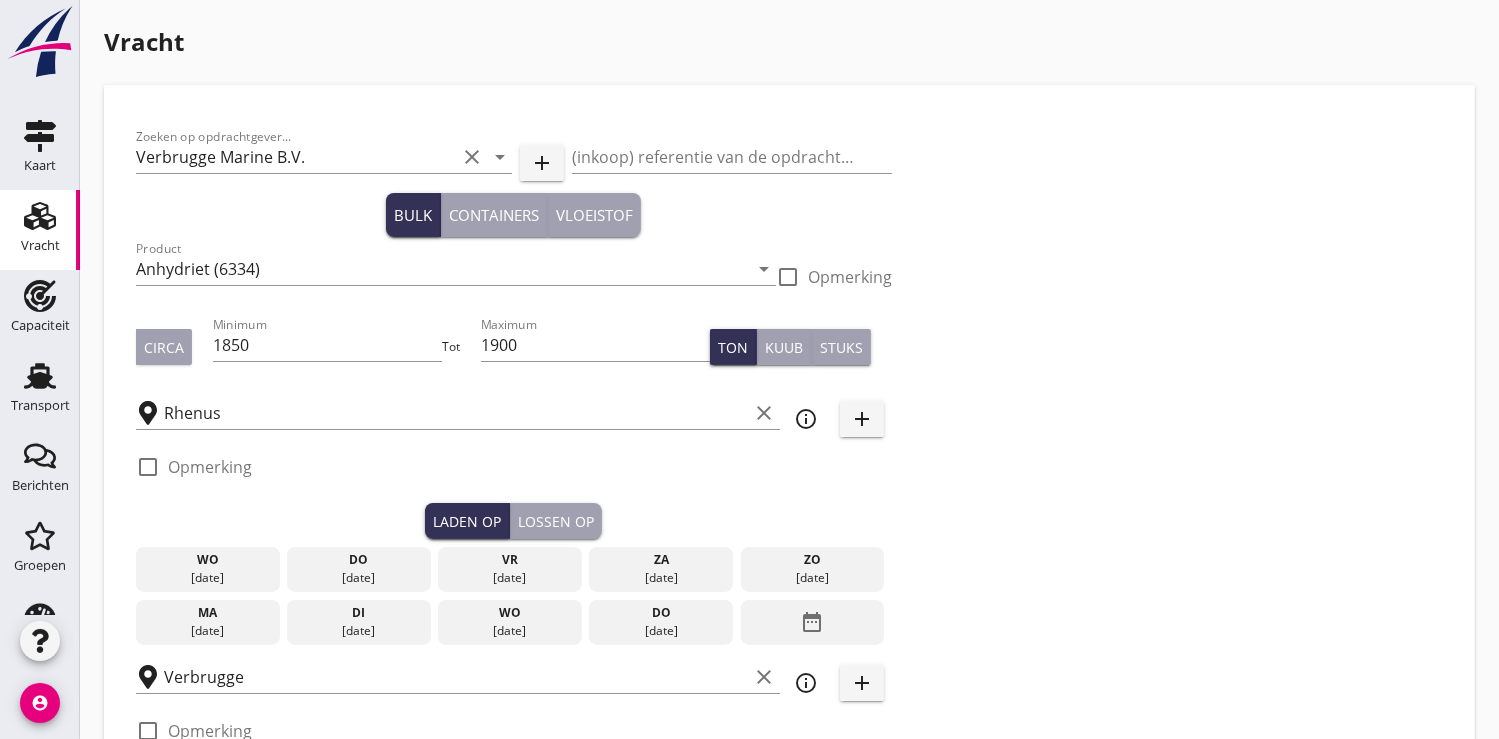 type on "17" 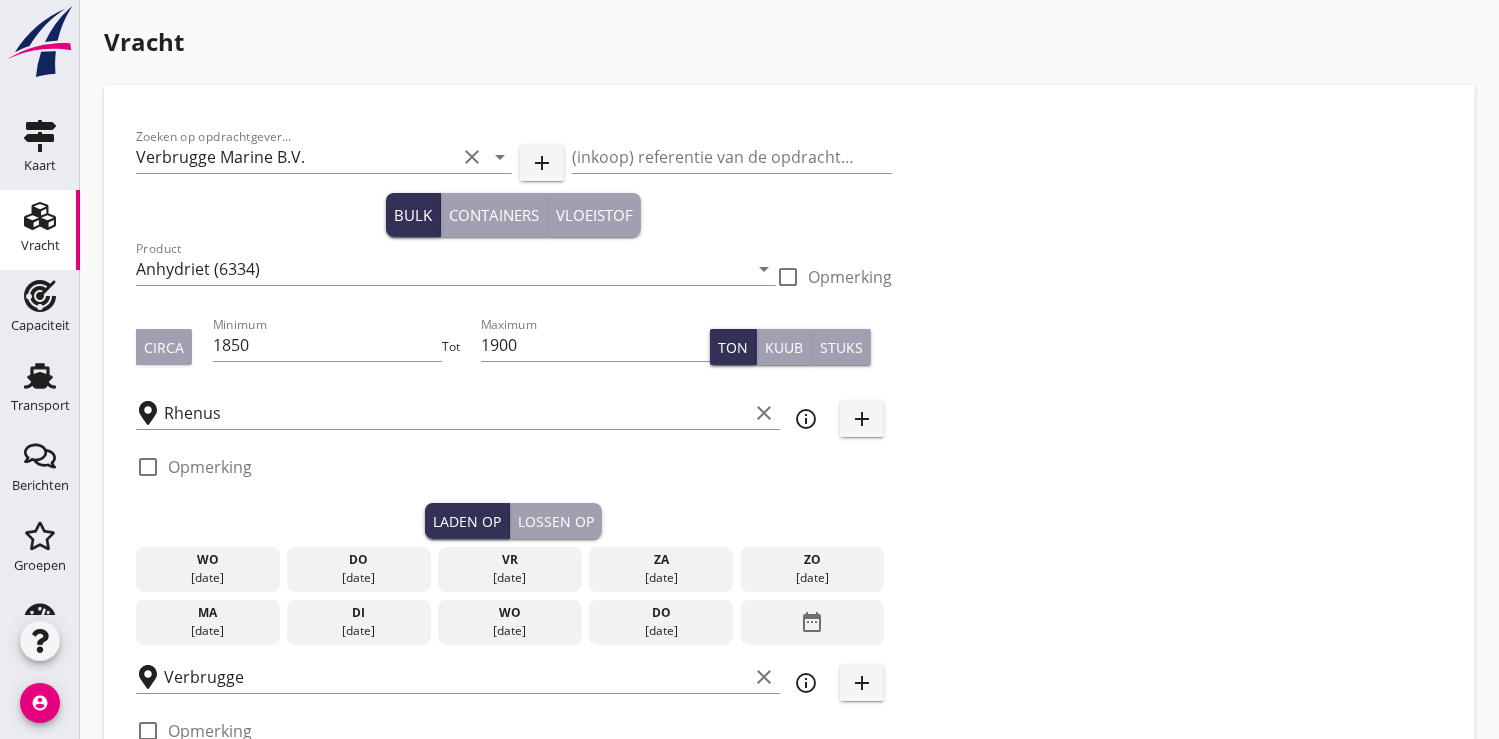 radio on "false" 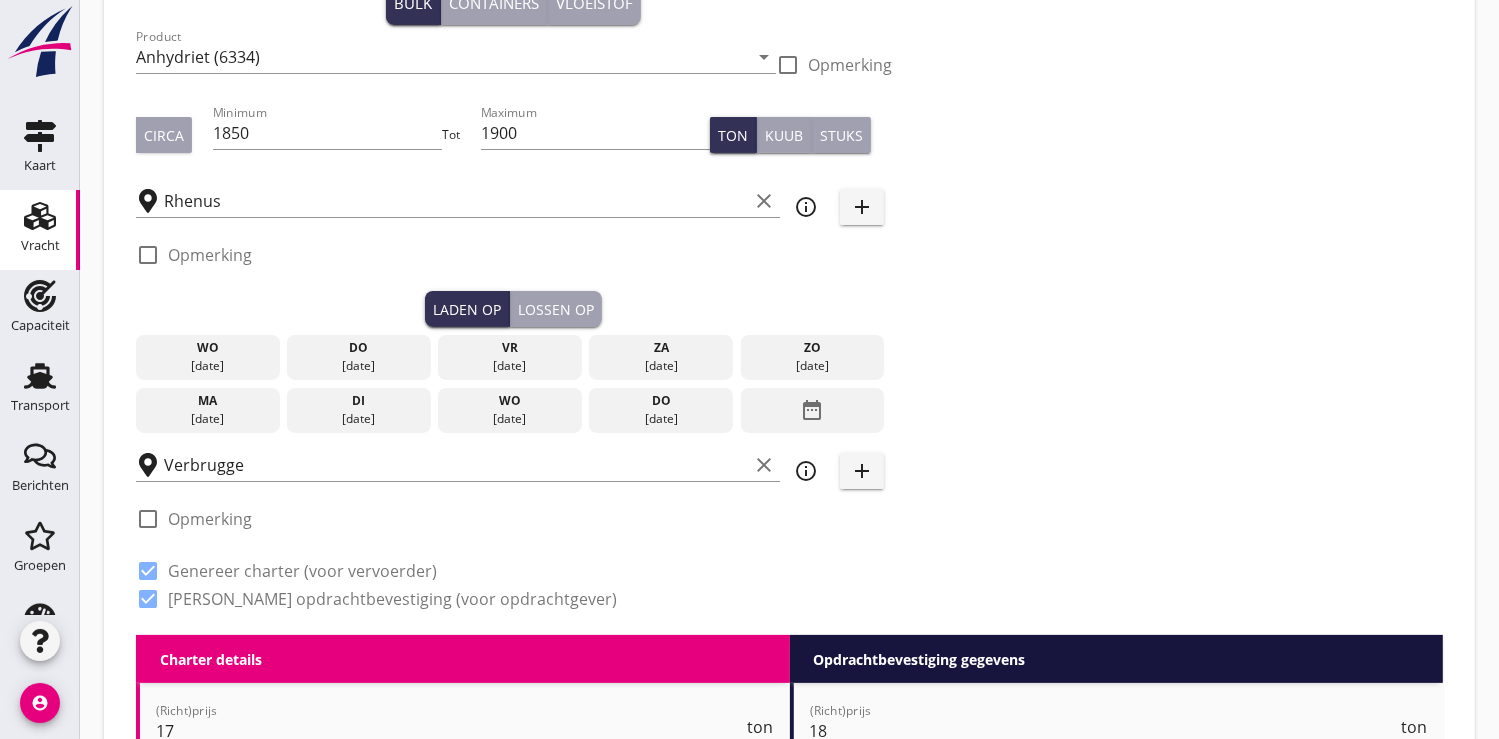scroll, scrollTop: 222, scrollLeft: 0, axis: vertical 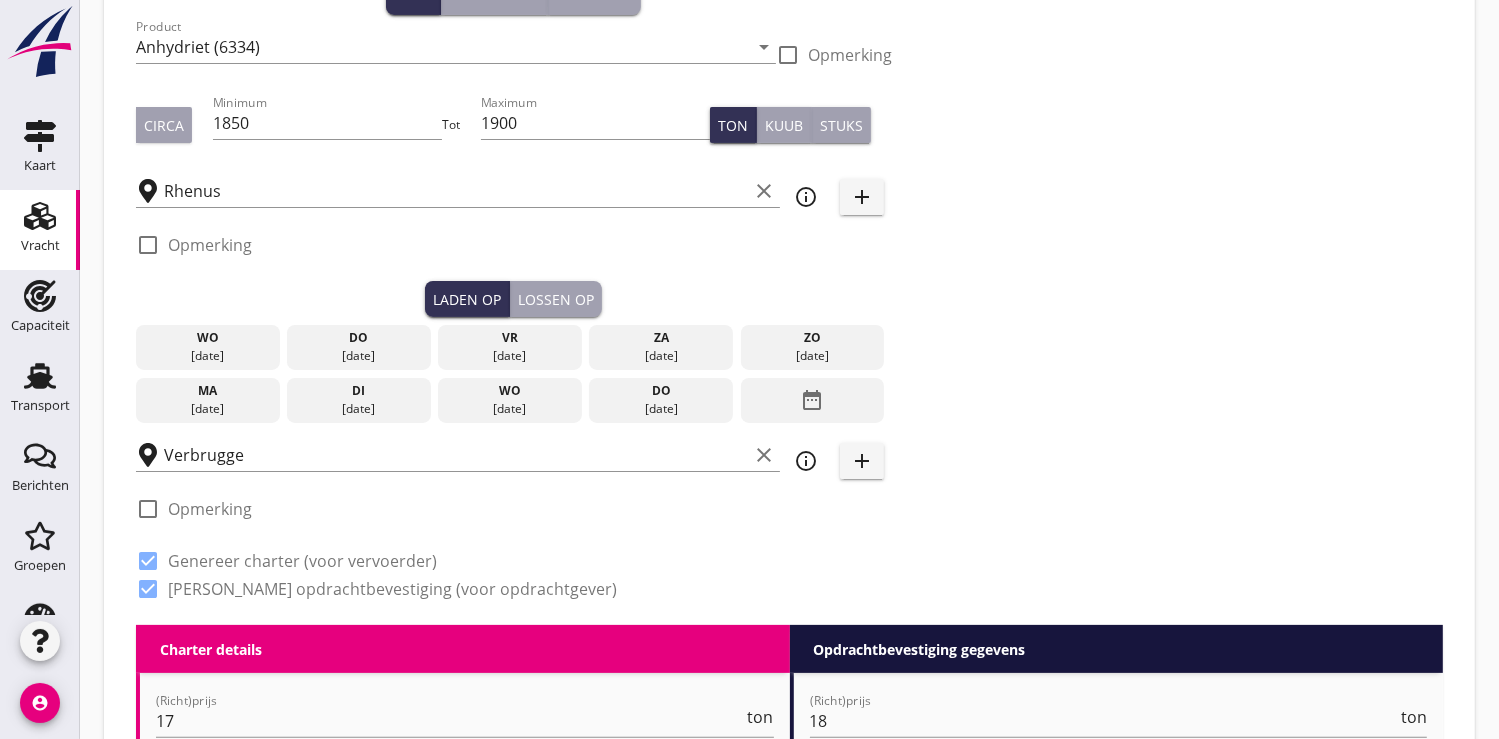 click on "date_range" at bounding box center (812, 400) 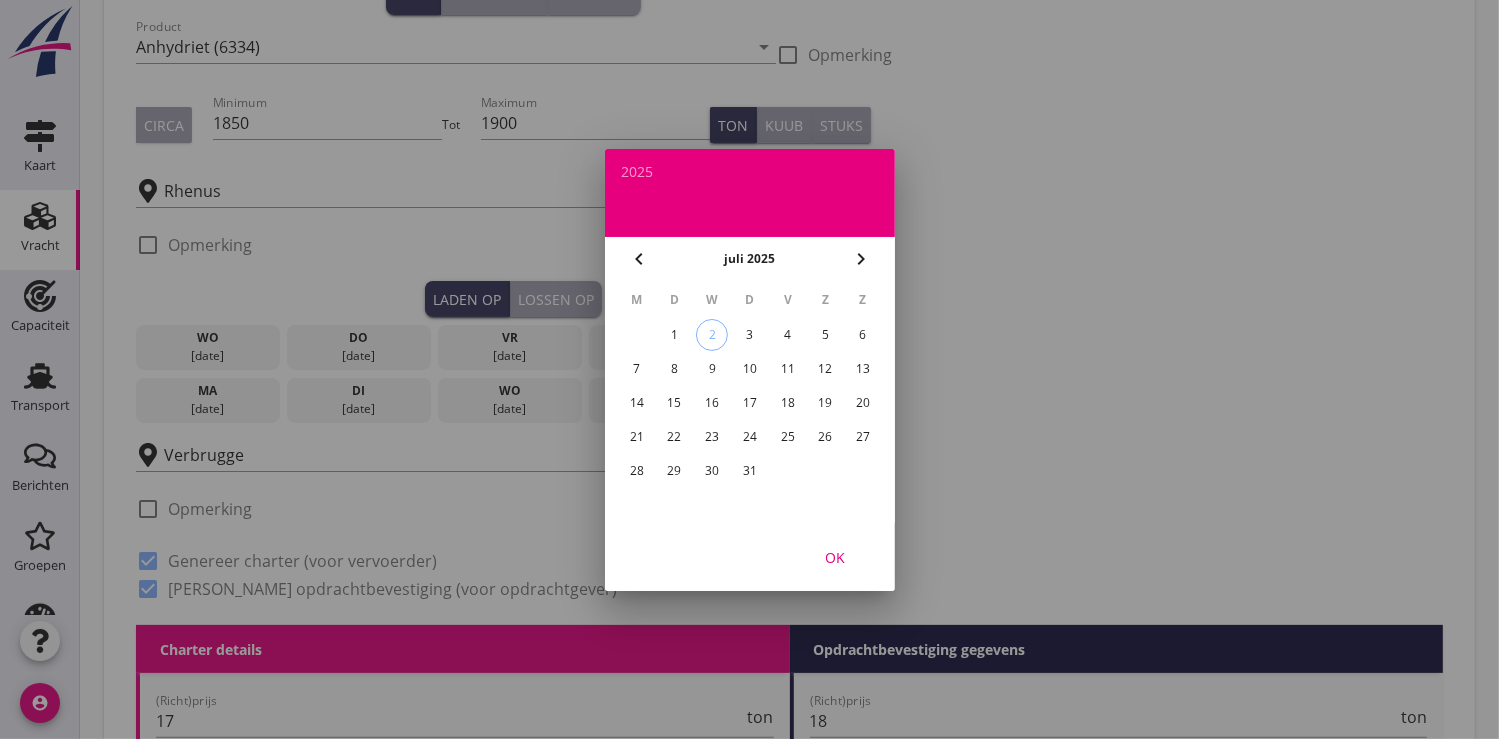 click on "14" at bounding box center (636, 403) 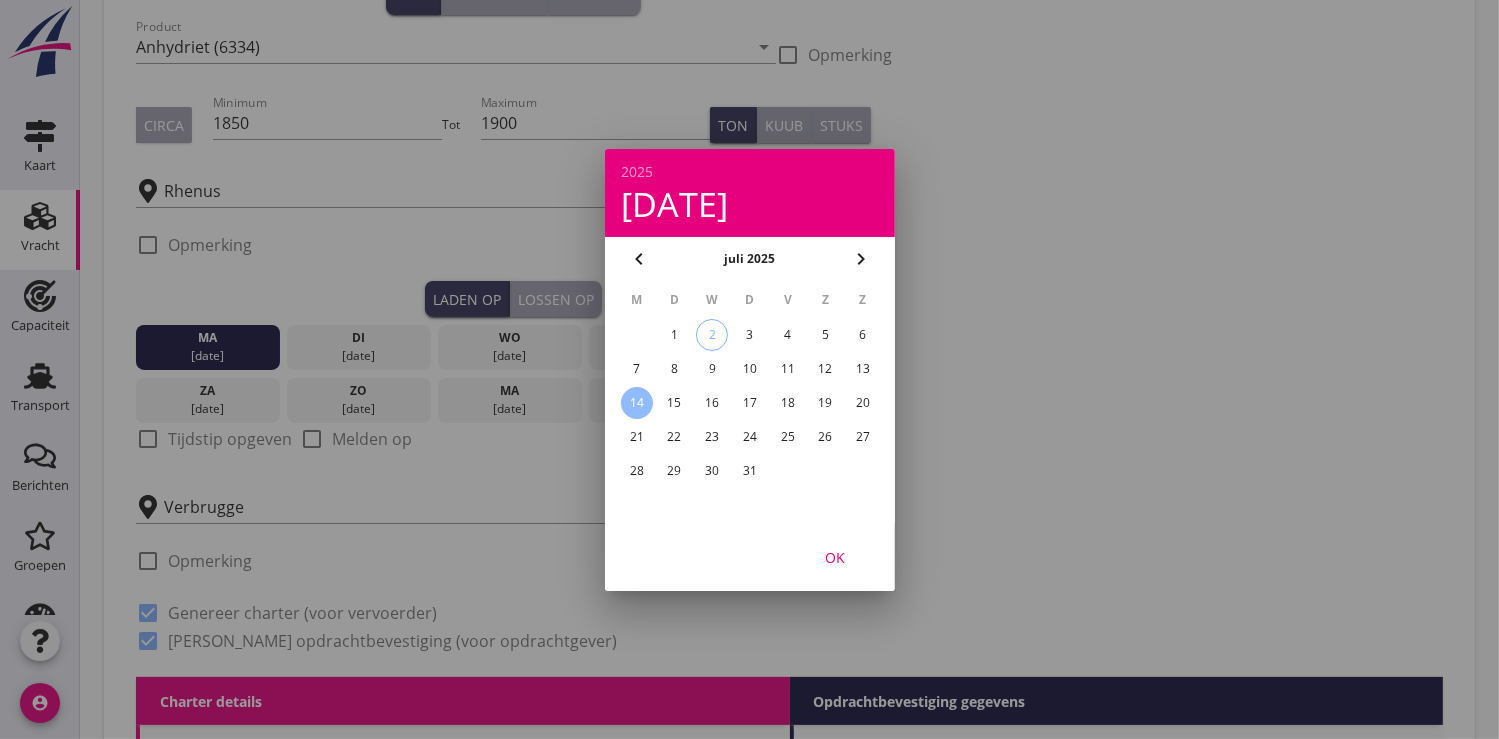 click on "OK" at bounding box center [835, 556] 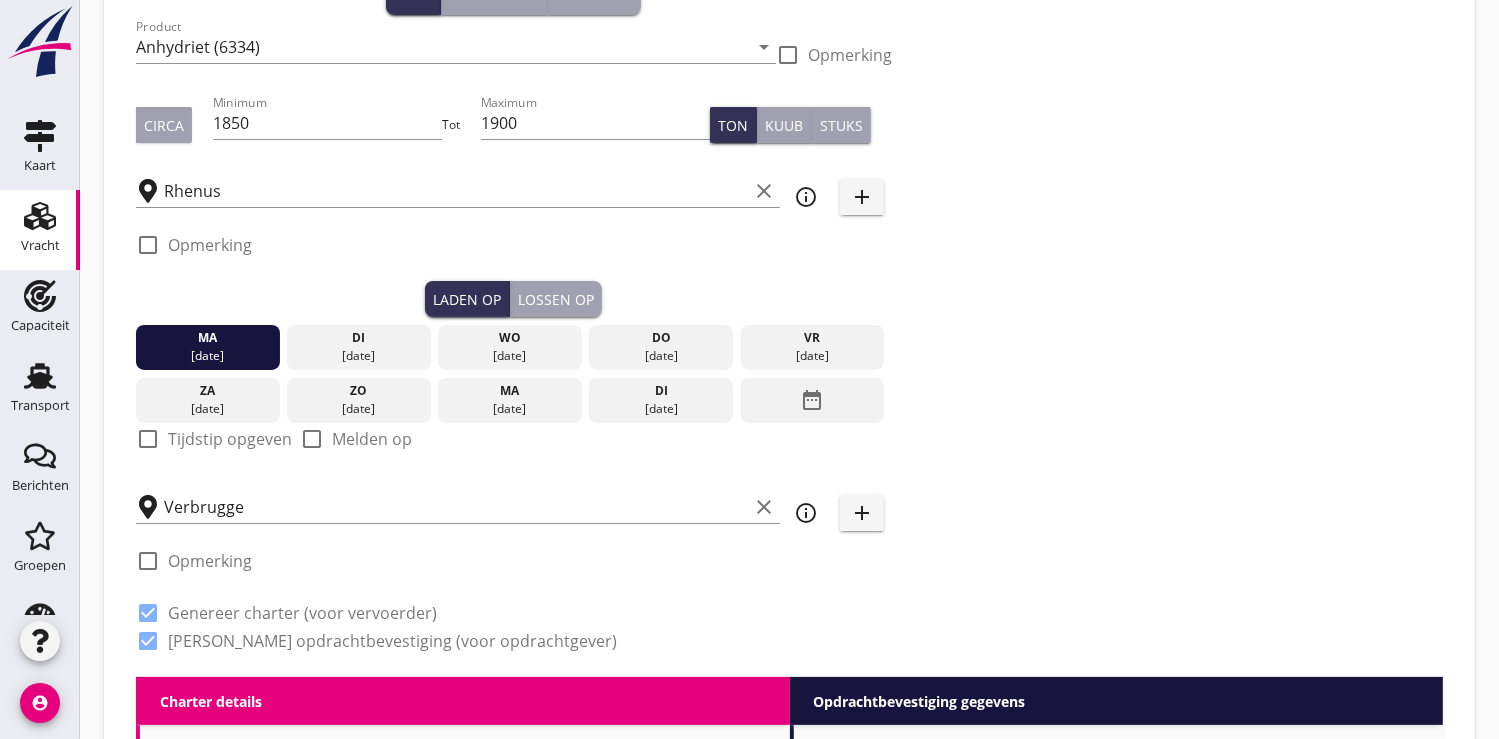 click at bounding box center (148, 439) 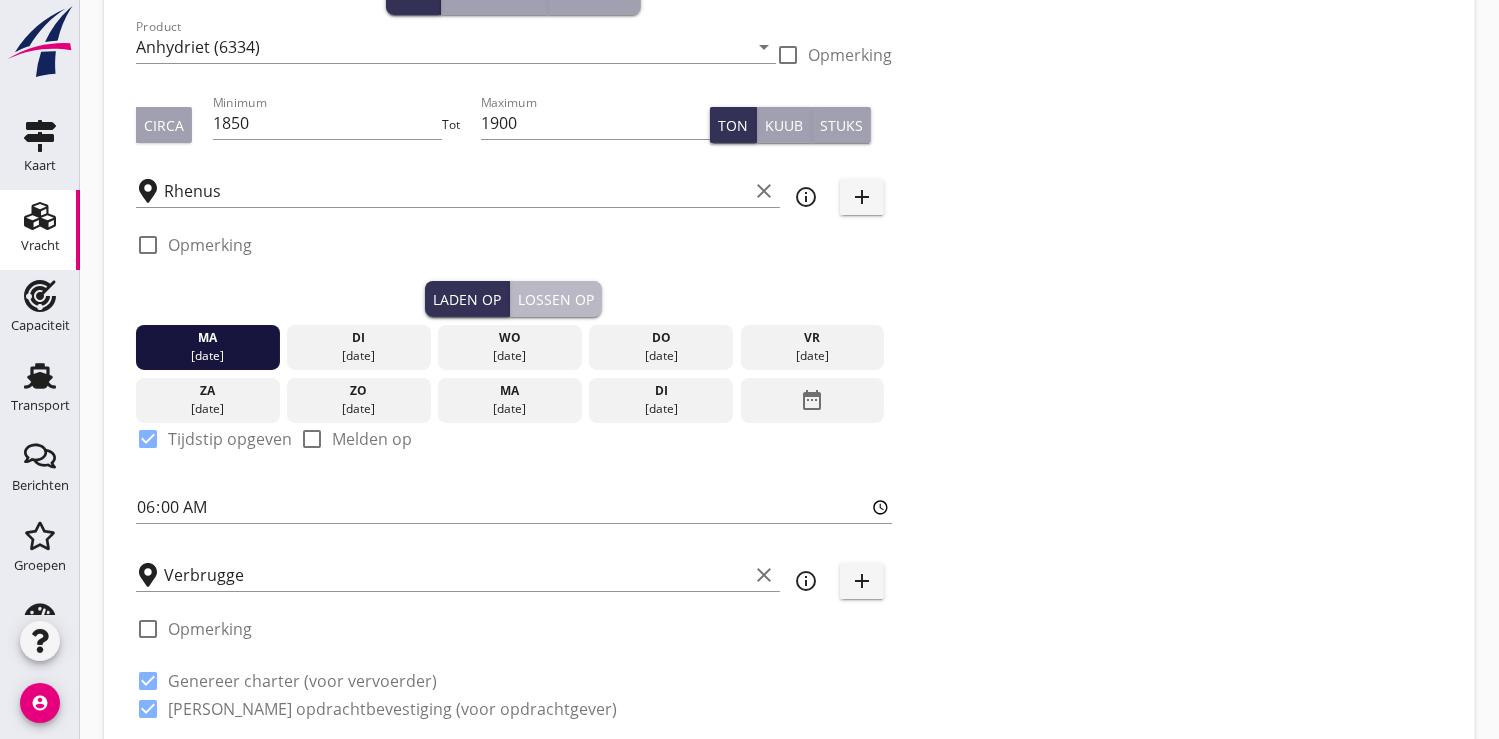 click on "Lossen op" at bounding box center (556, 299) 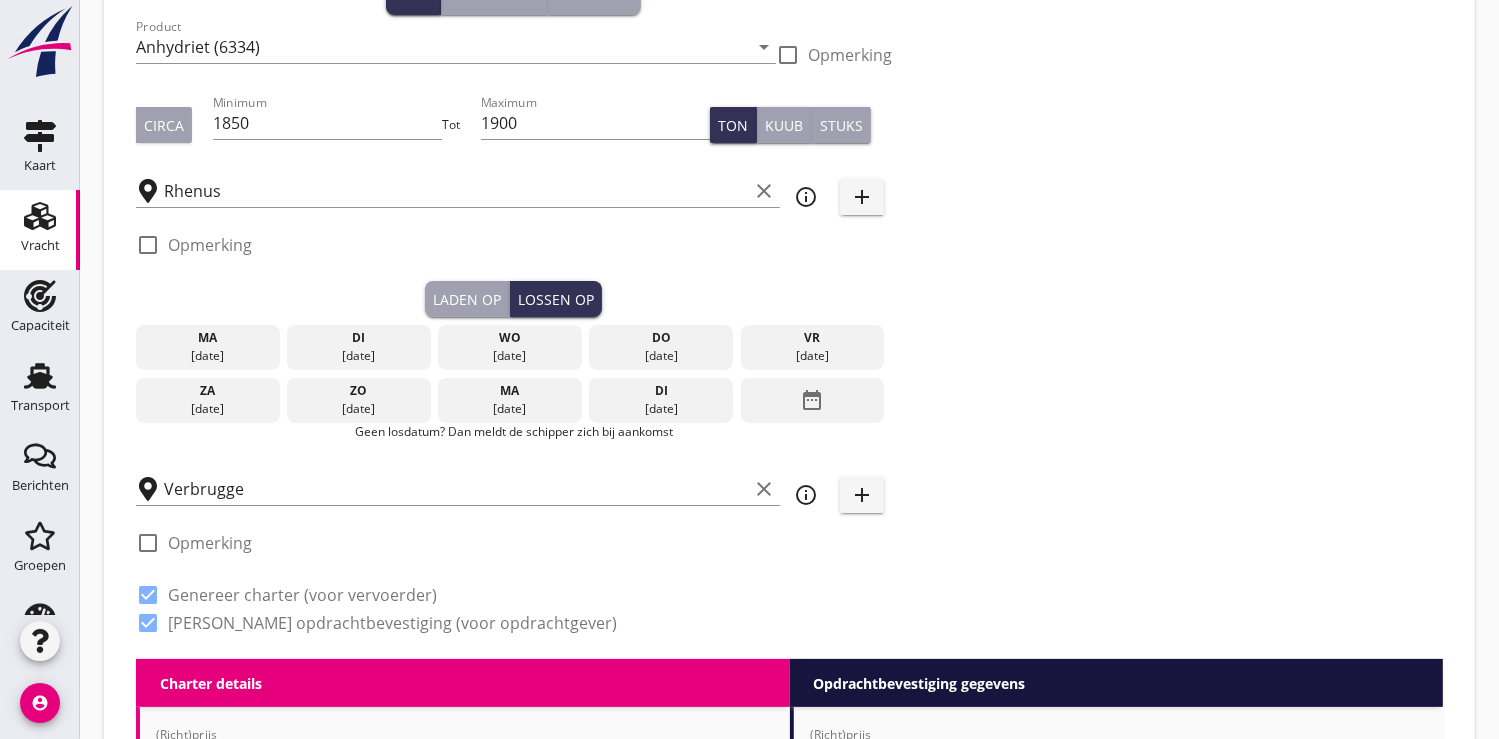 click on "[DATE]" at bounding box center [510, 409] 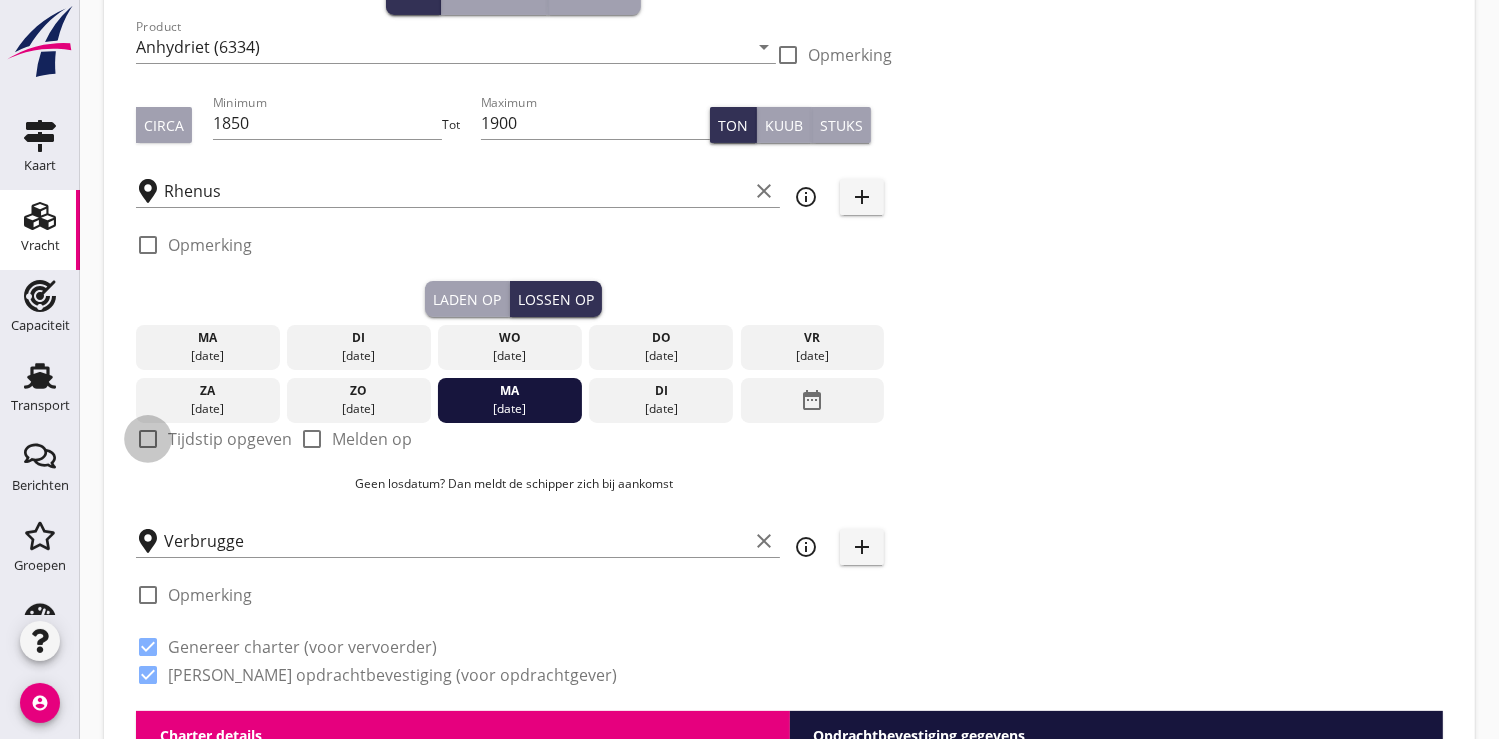 click at bounding box center (148, 439) 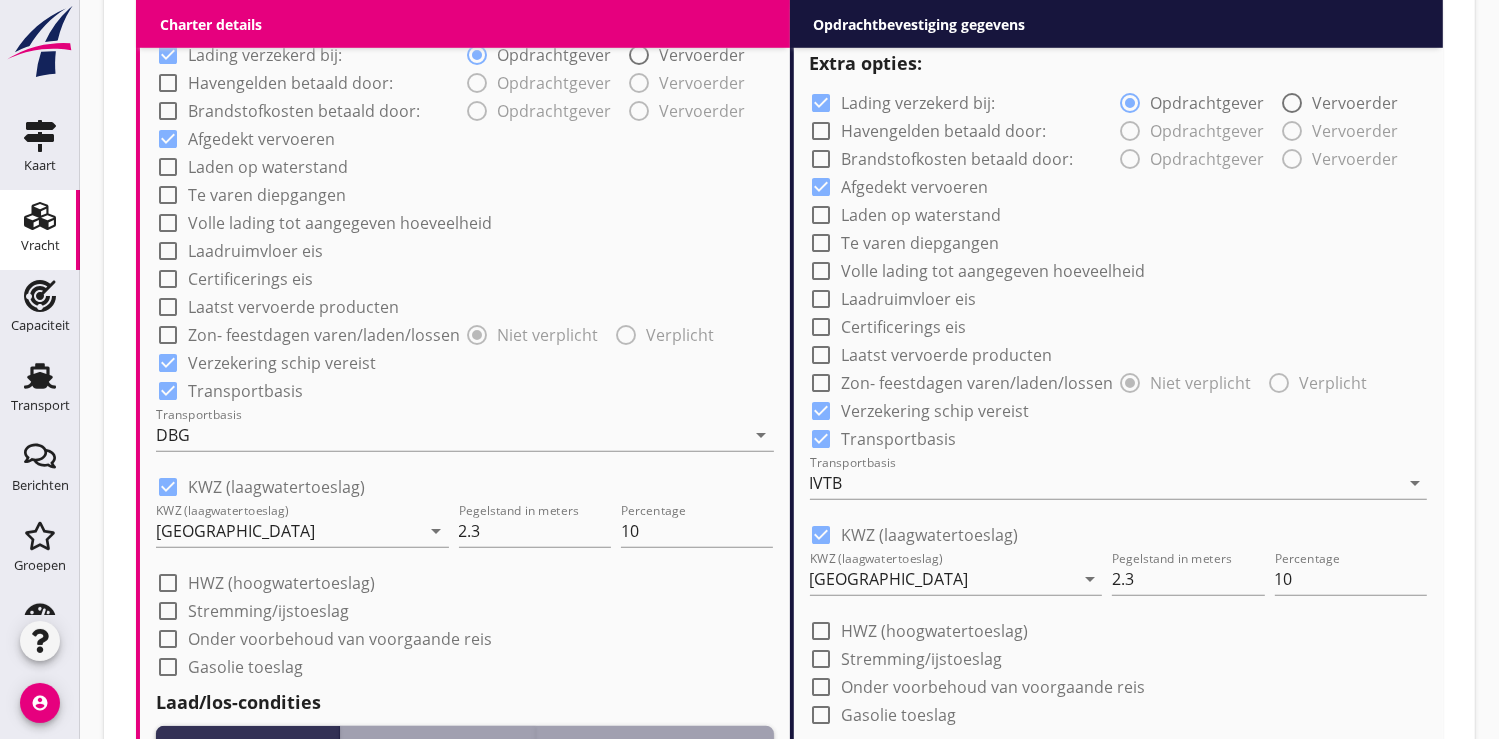 scroll, scrollTop: 1666, scrollLeft: 0, axis: vertical 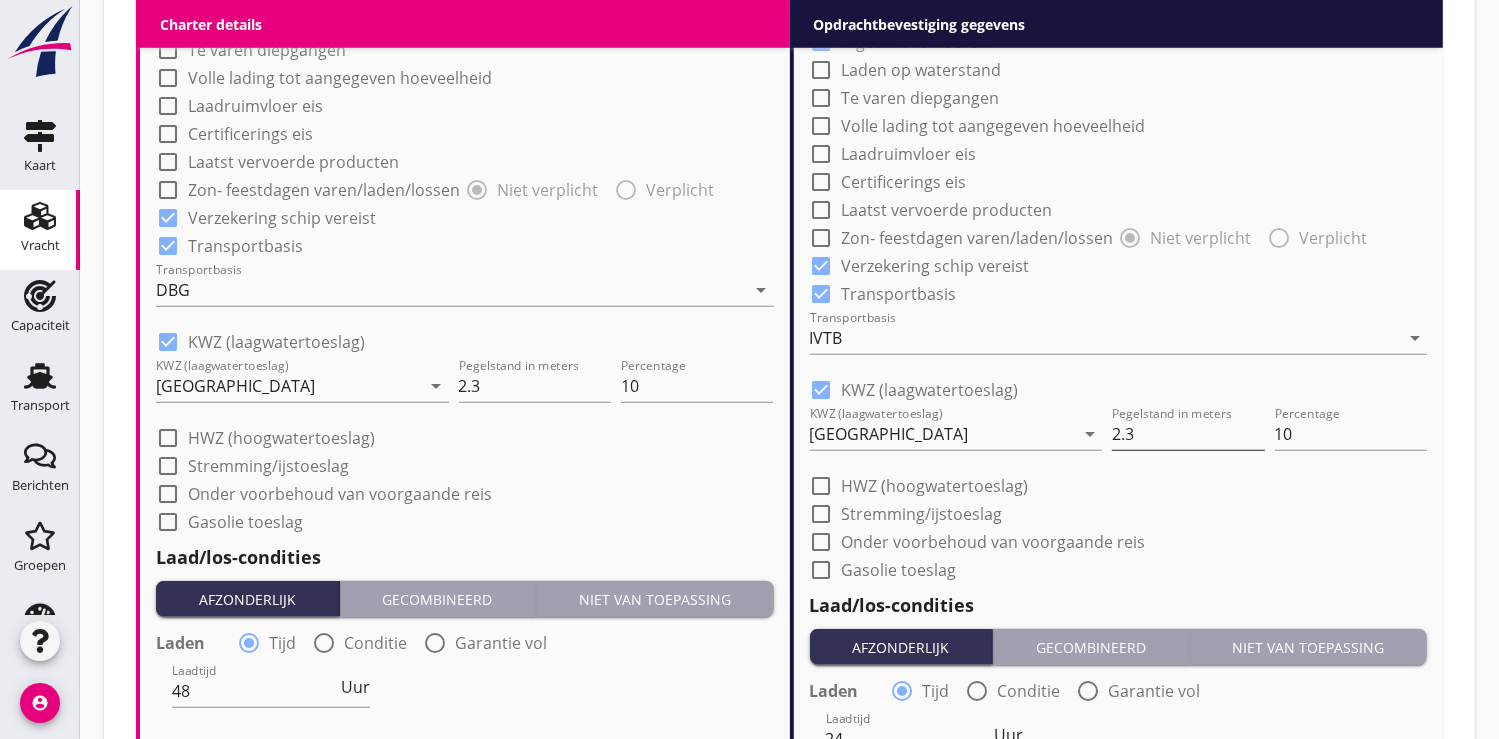 click on "2.3" at bounding box center [1188, 434] 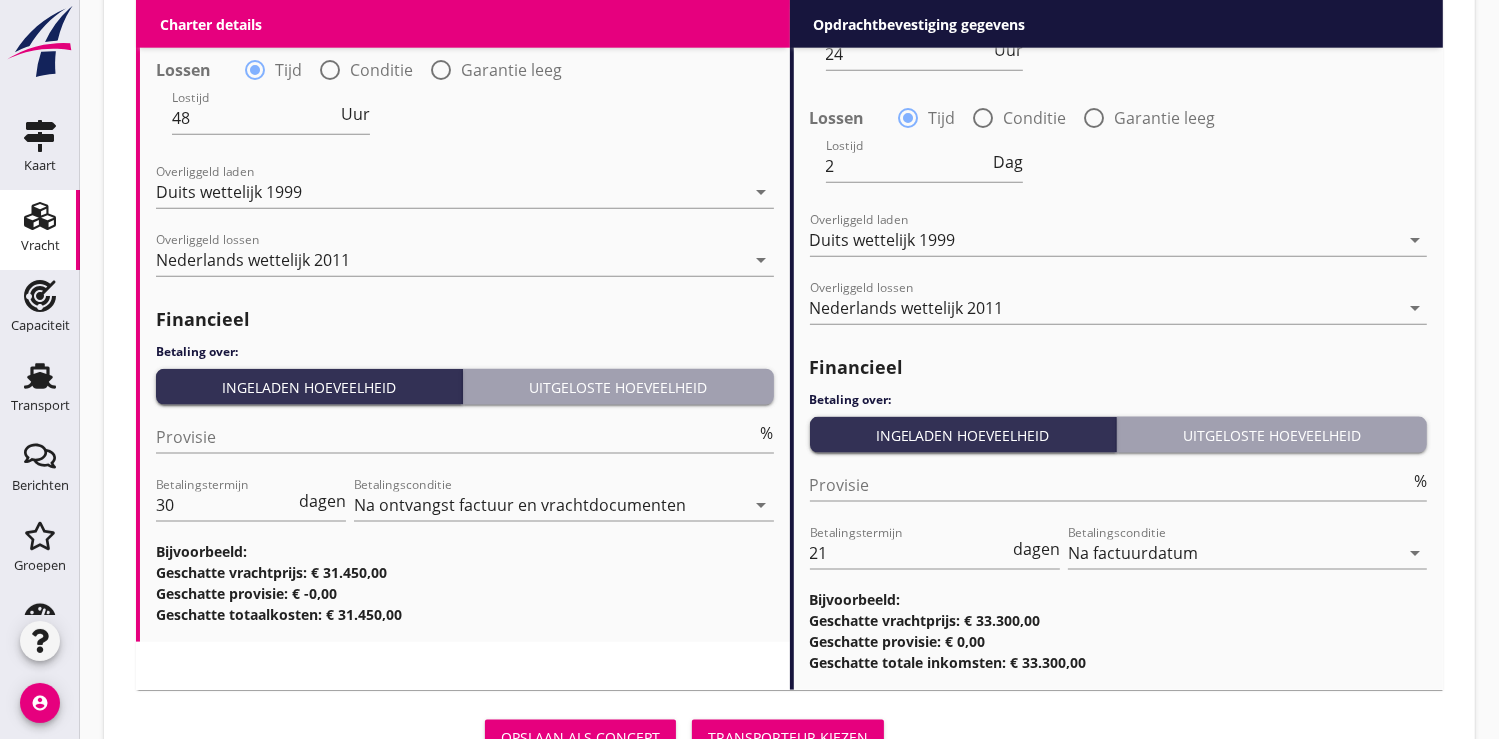 scroll, scrollTop: 2436, scrollLeft: 0, axis: vertical 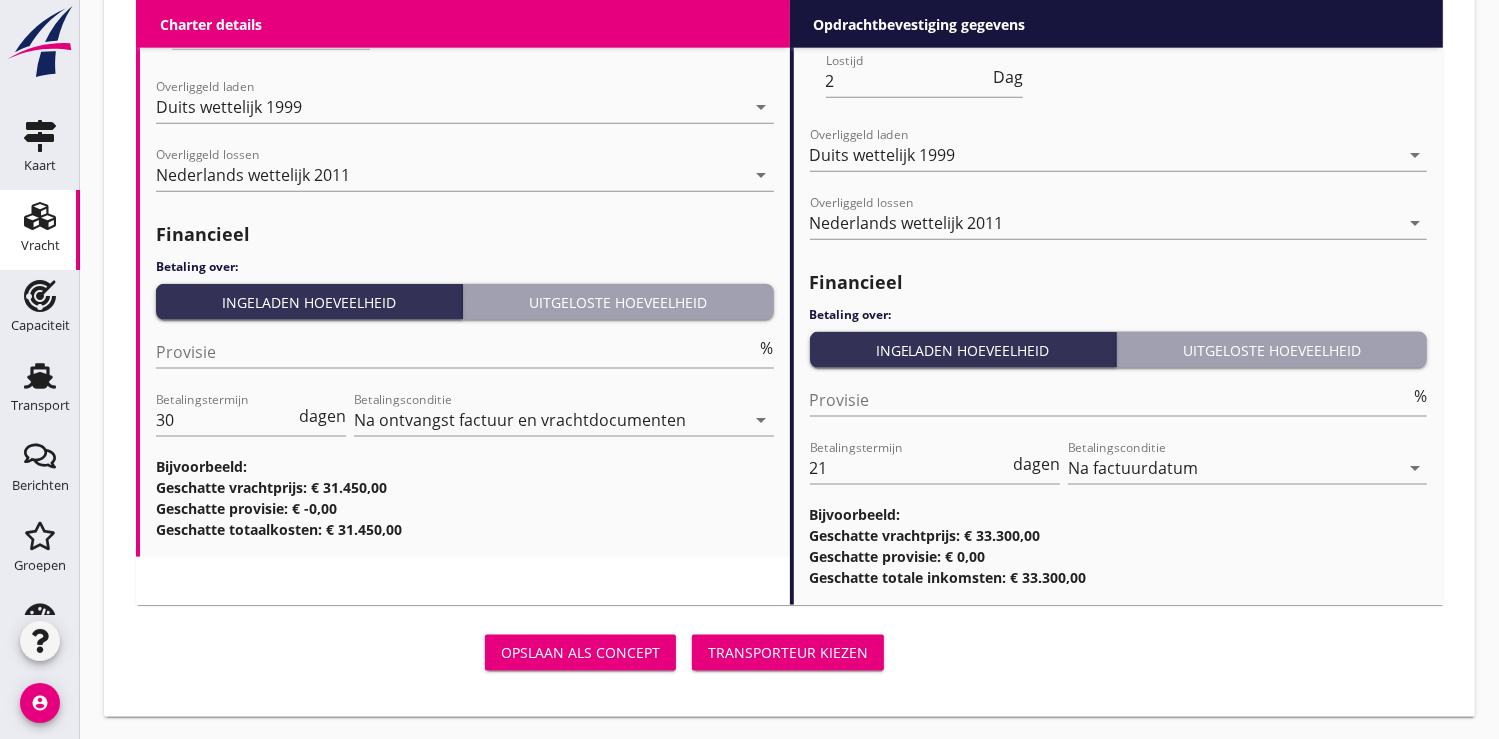 type on "2.50" 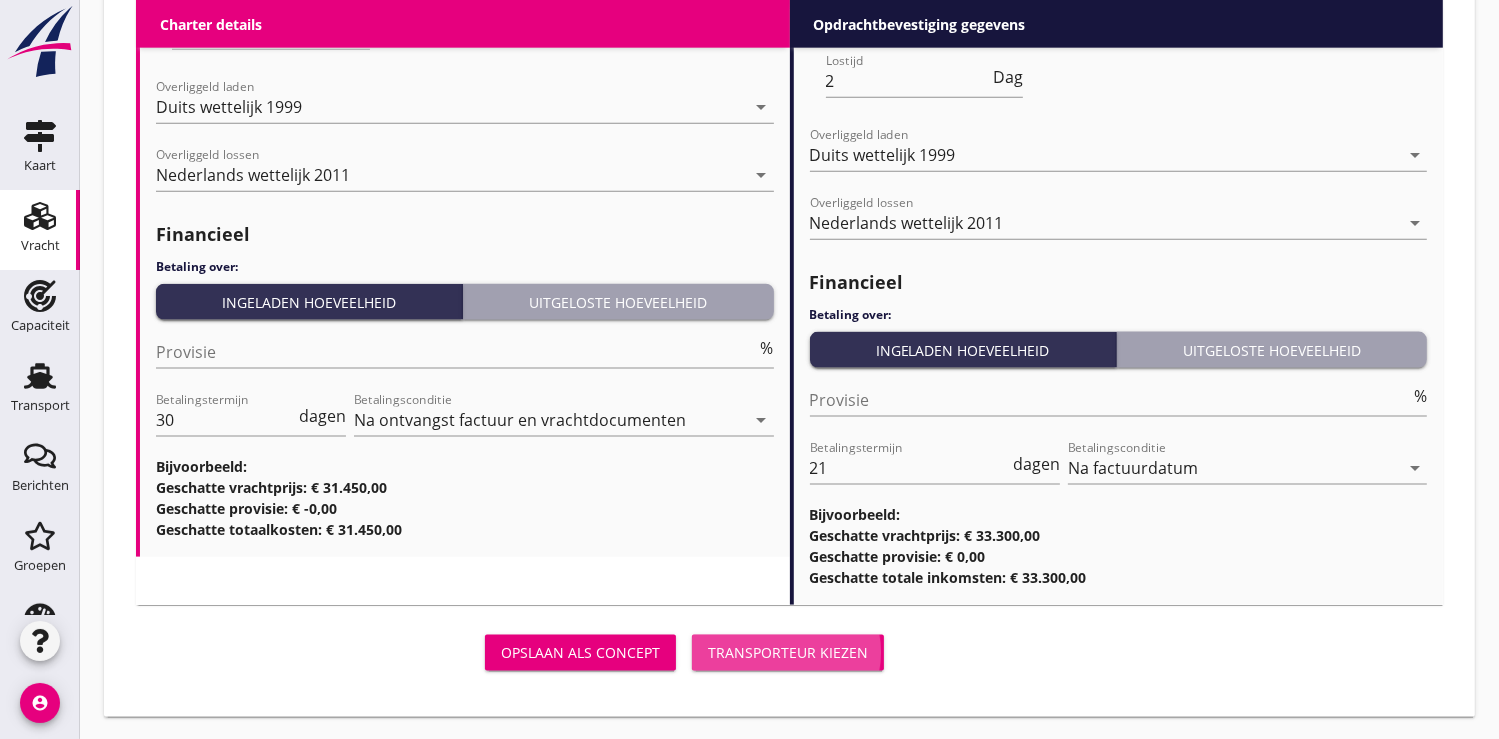 click on "Transporteur kiezen" at bounding box center [788, 652] 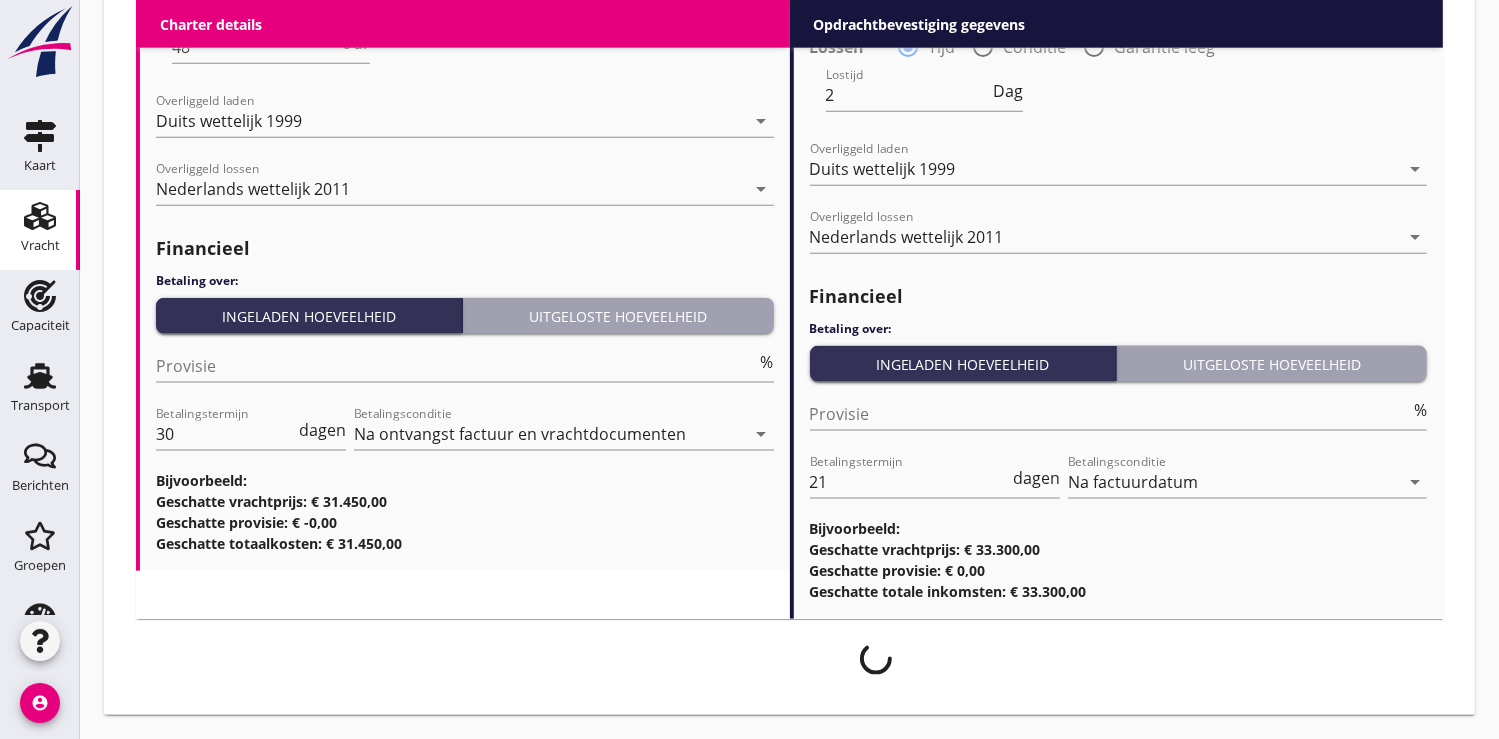 scroll, scrollTop: 2419, scrollLeft: 0, axis: vertical 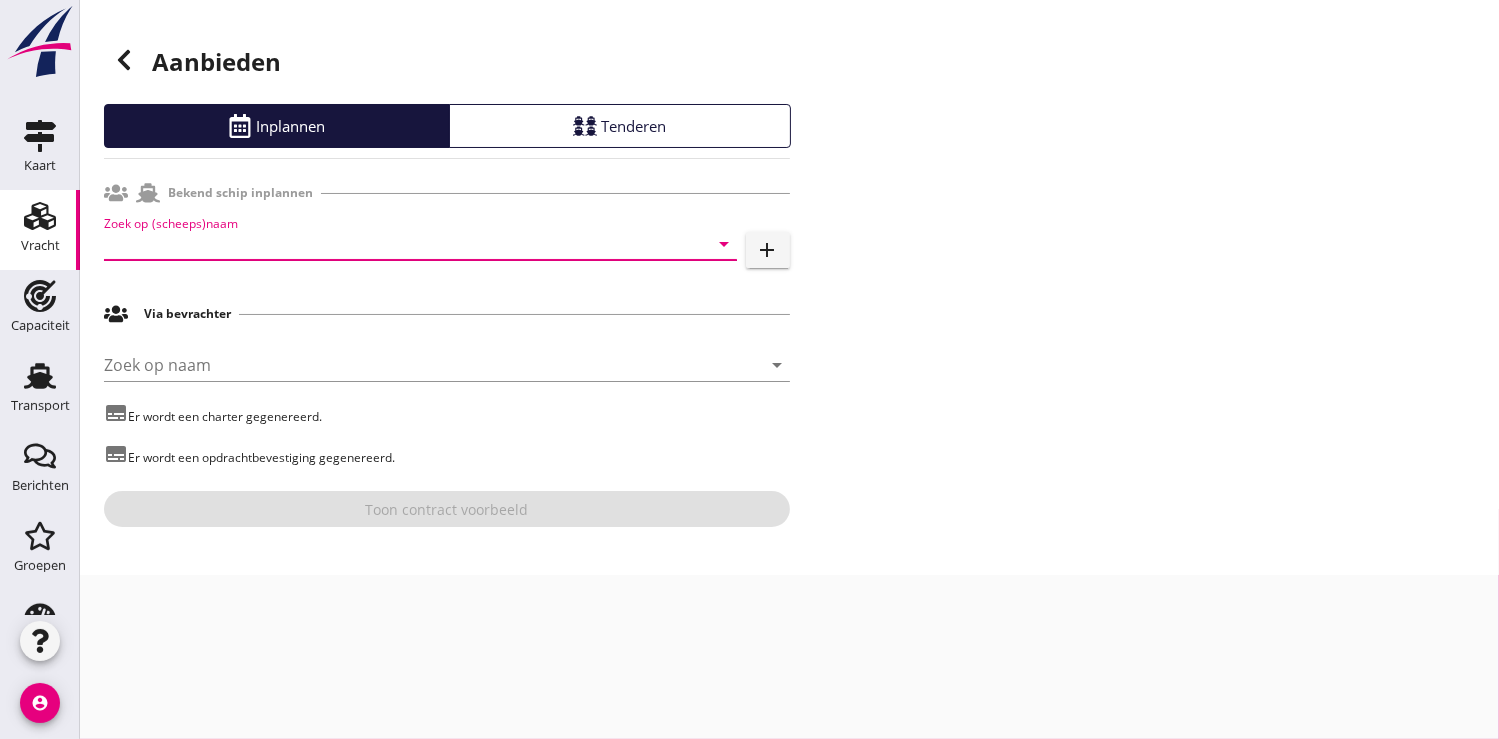 click at bounding box center (392, 244) 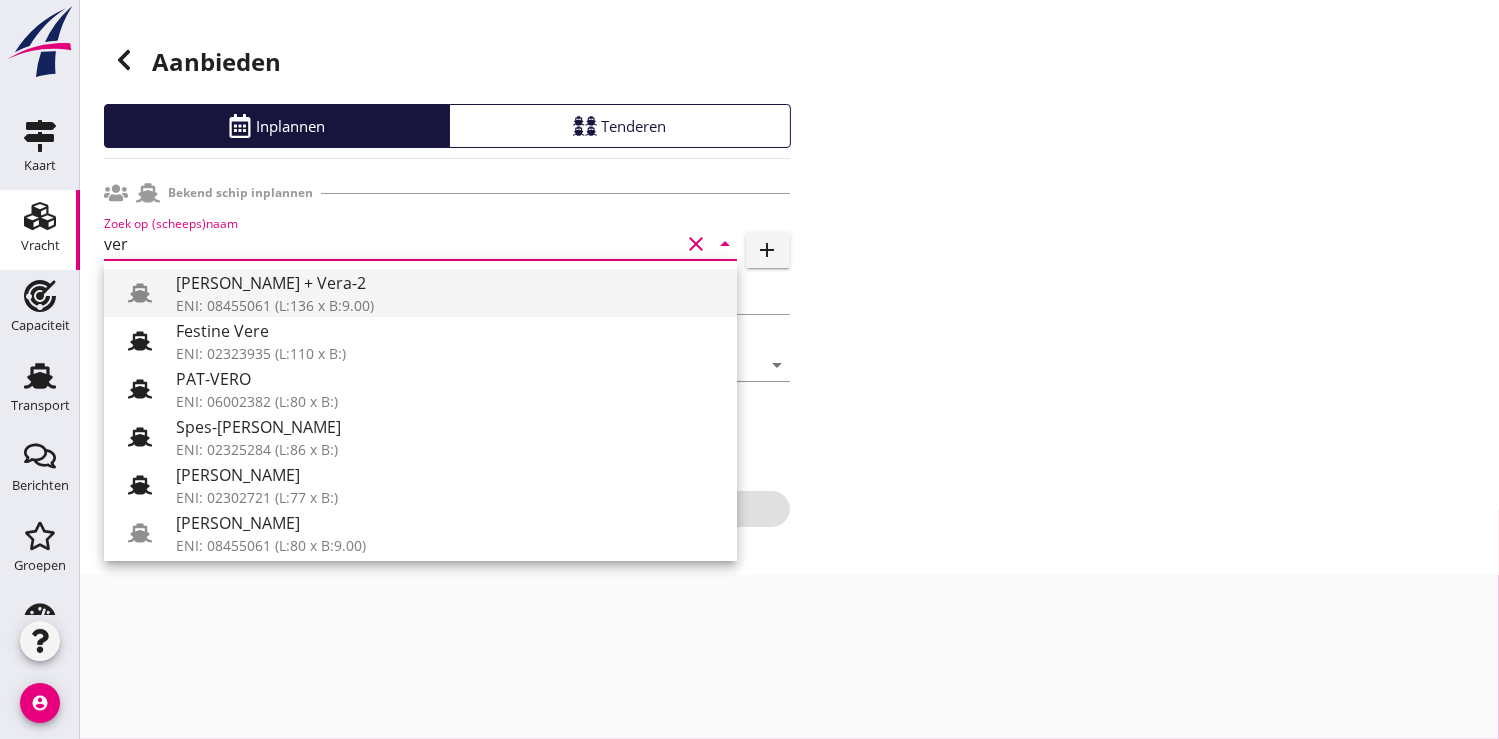 click on "[PERSON_NAME] + Vera-2" at bounding box center (448, 283) 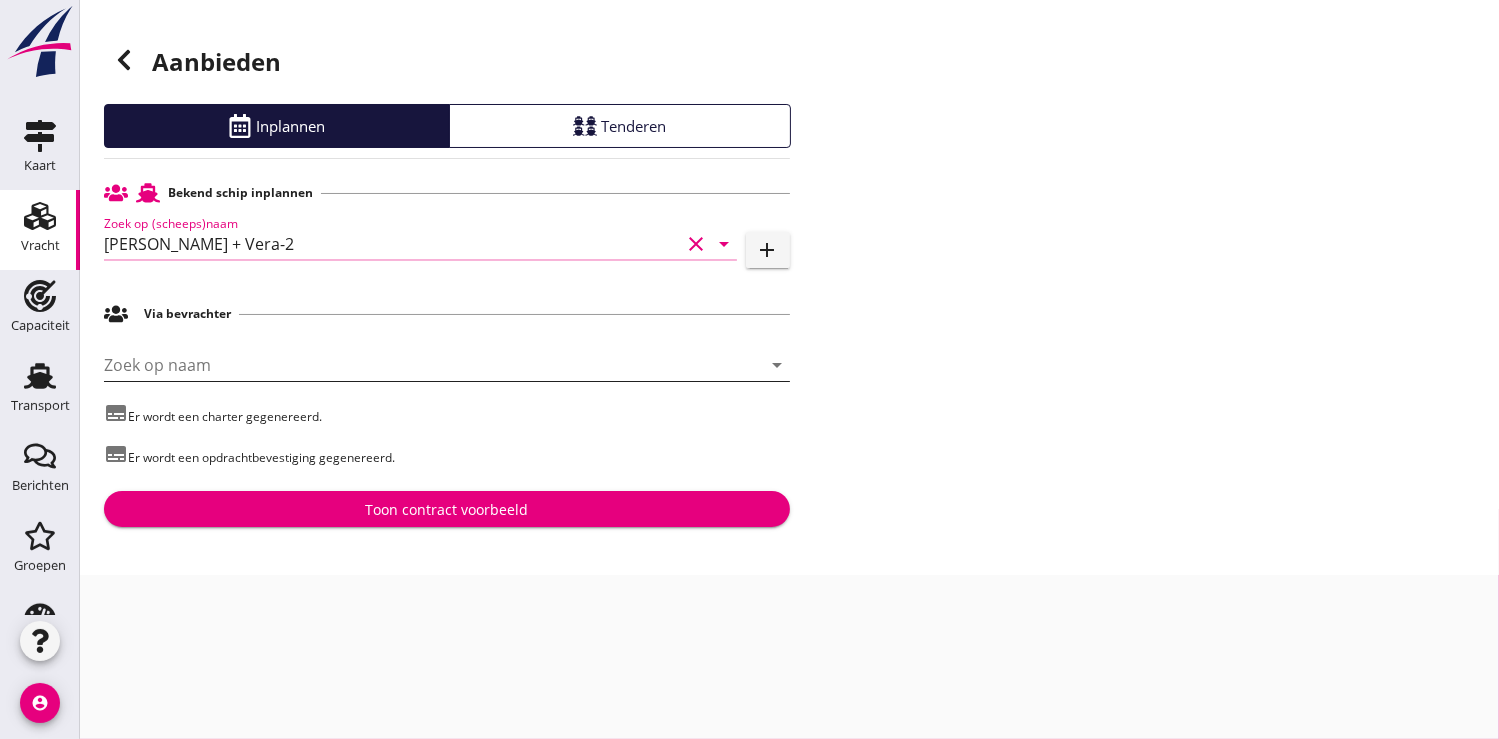 type on "[PERSON_NAME] + Vera-2" 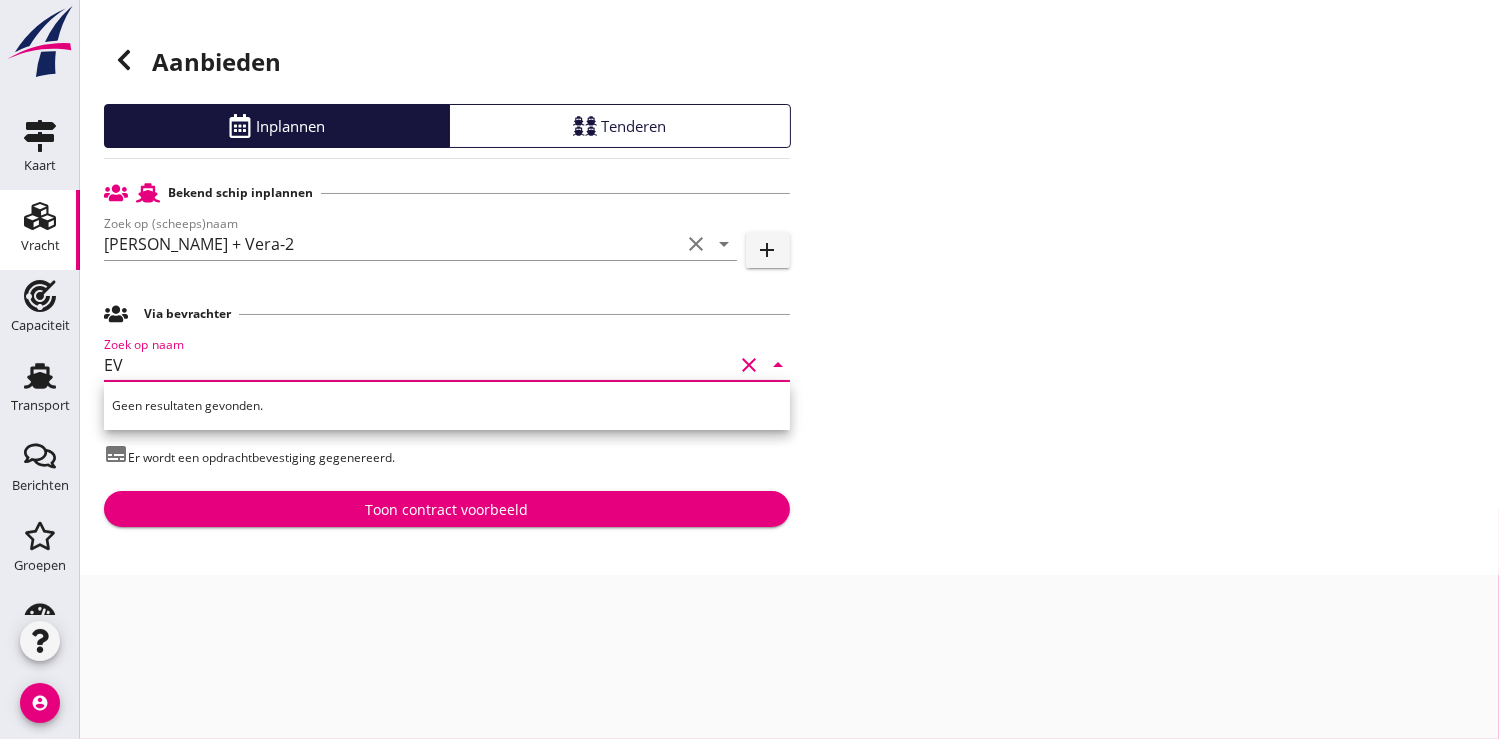 type on "E" 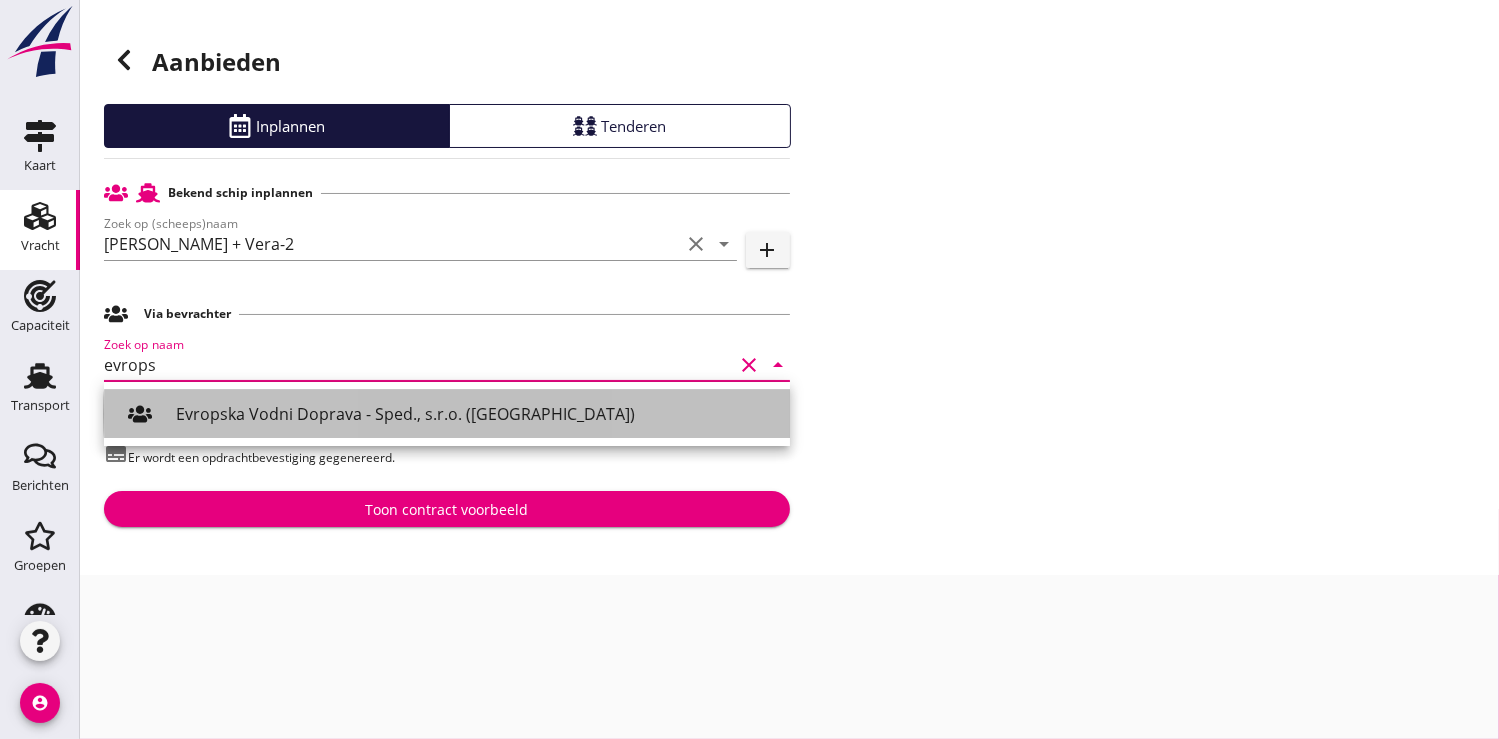 click on "Evropska Vodni Doprava - Sped., s.r.o. ([GEOGRAPHIC_DATA])" at bounding box center (475, 414) 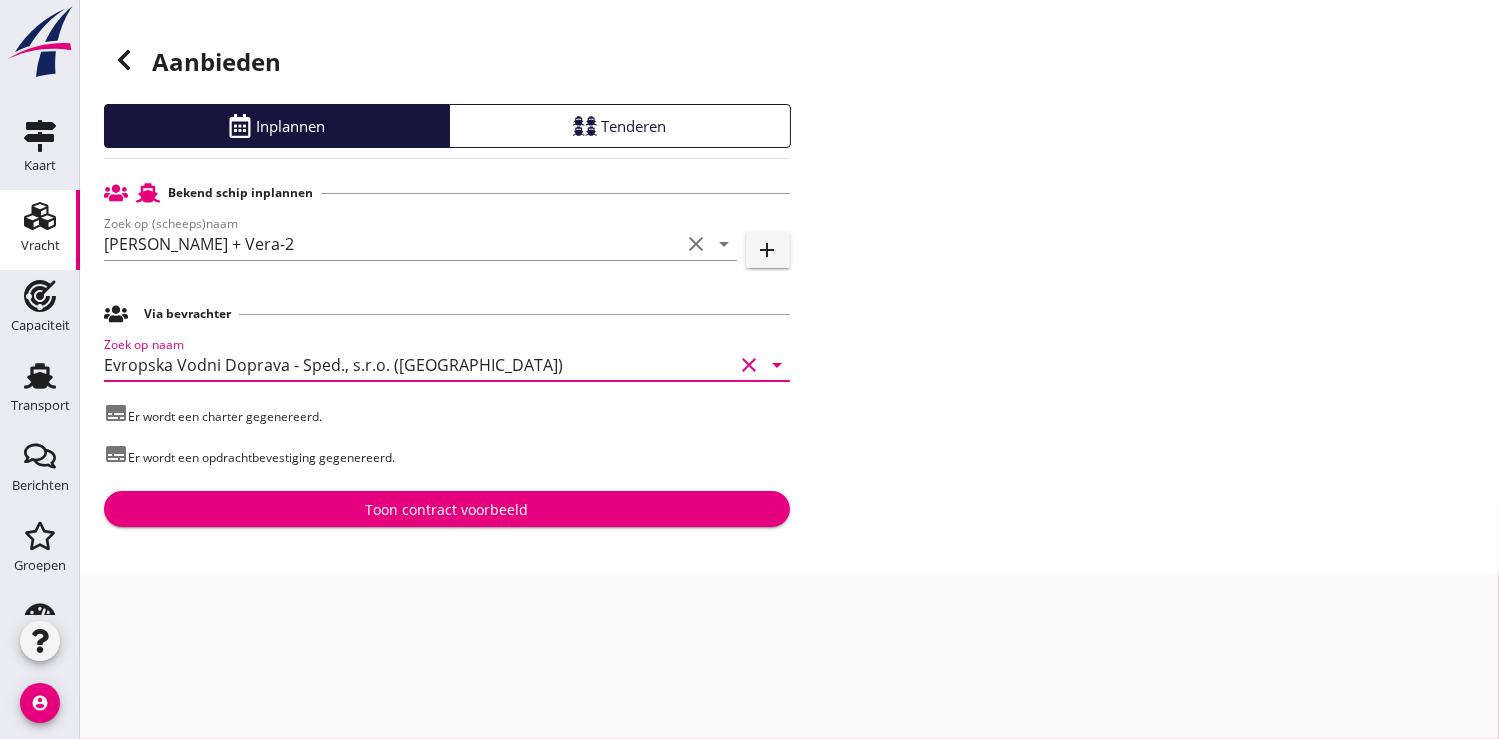 type on "Evropska Vodni Doprava - Sped., s.r.o. ([GEOGRAPHIC_DATA])" 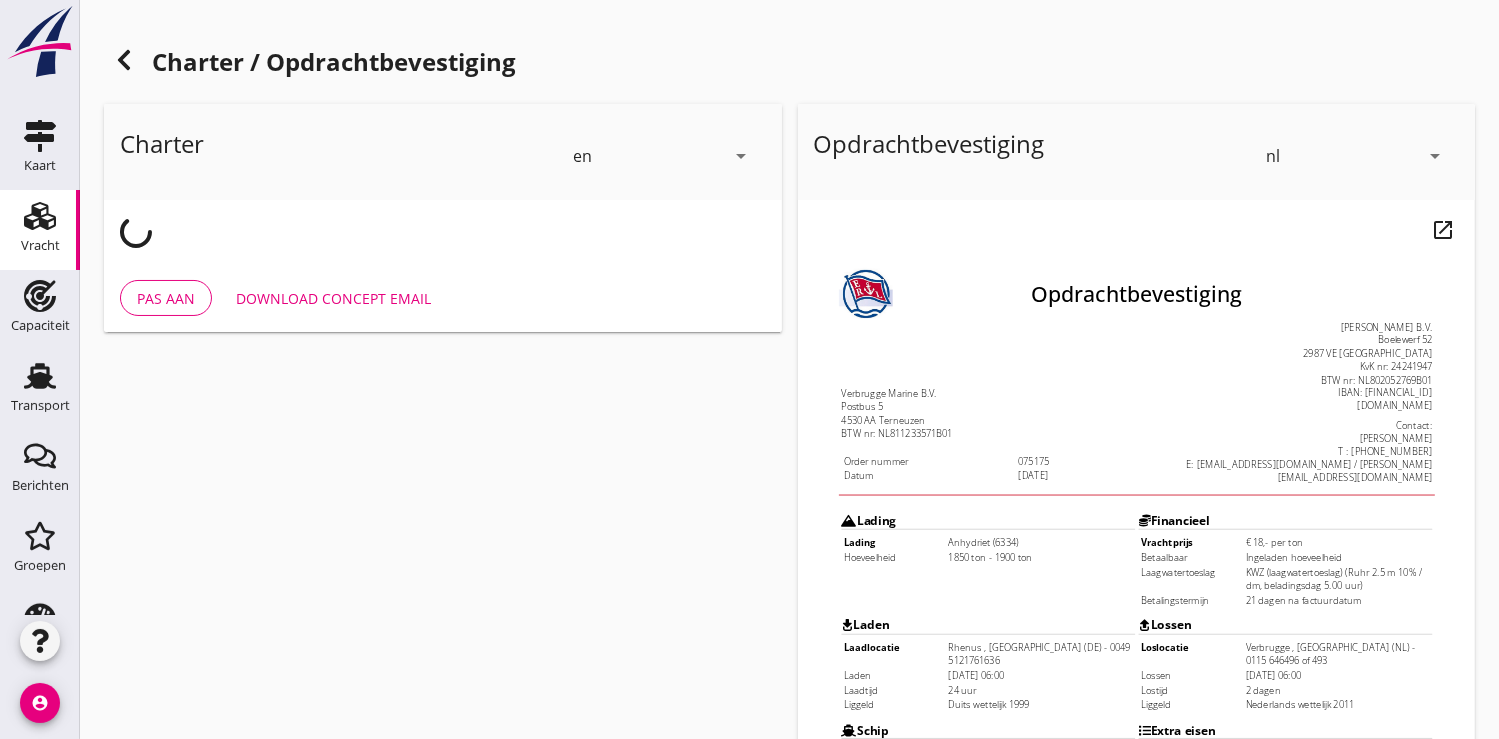 click on "en" at bounding box center (649, 156) 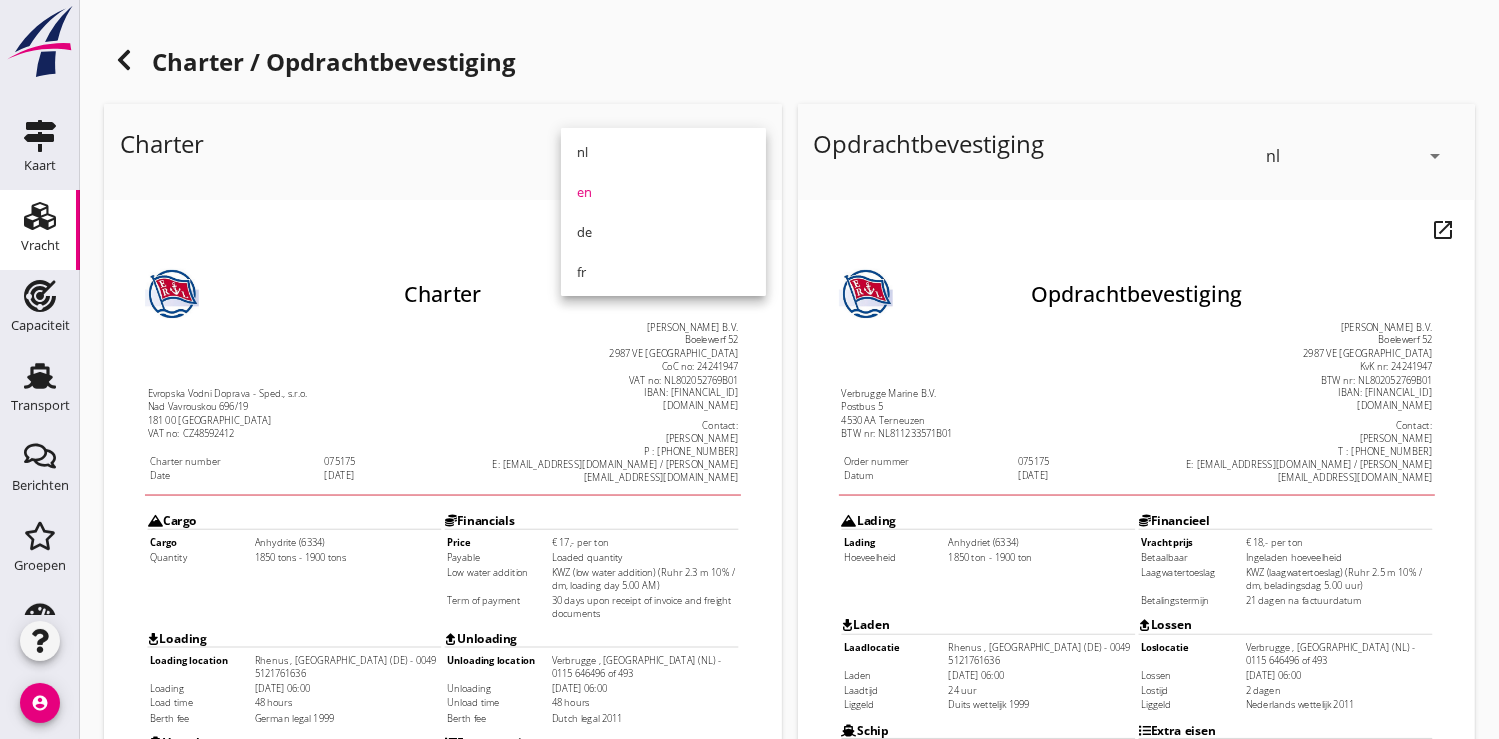 scroll, scrollTop: 0, scrollLeft: 0, axis: both 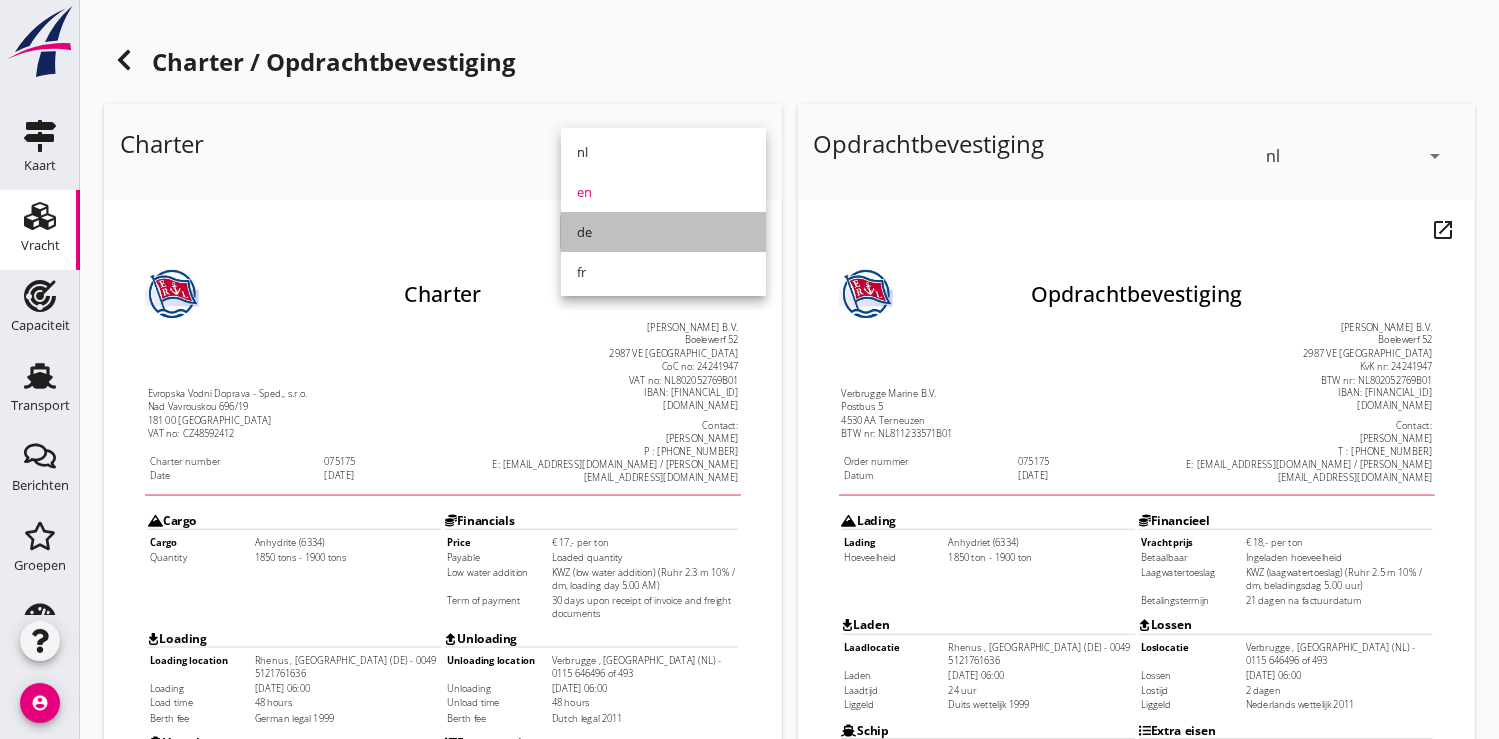 click on "de" at bounding box center [663, 232] 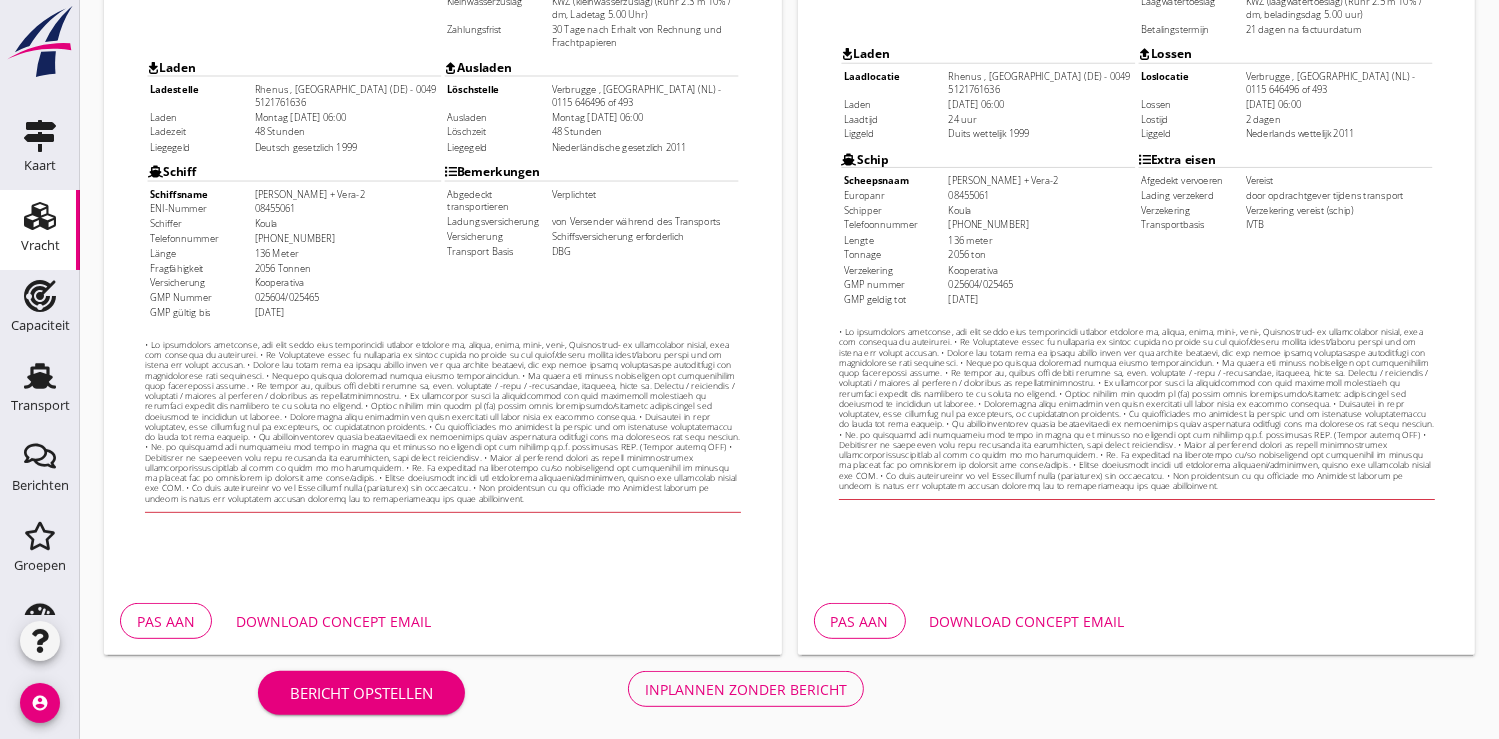 scroll, scrollTop: 576, scrollLeft: 0, axis: vertical 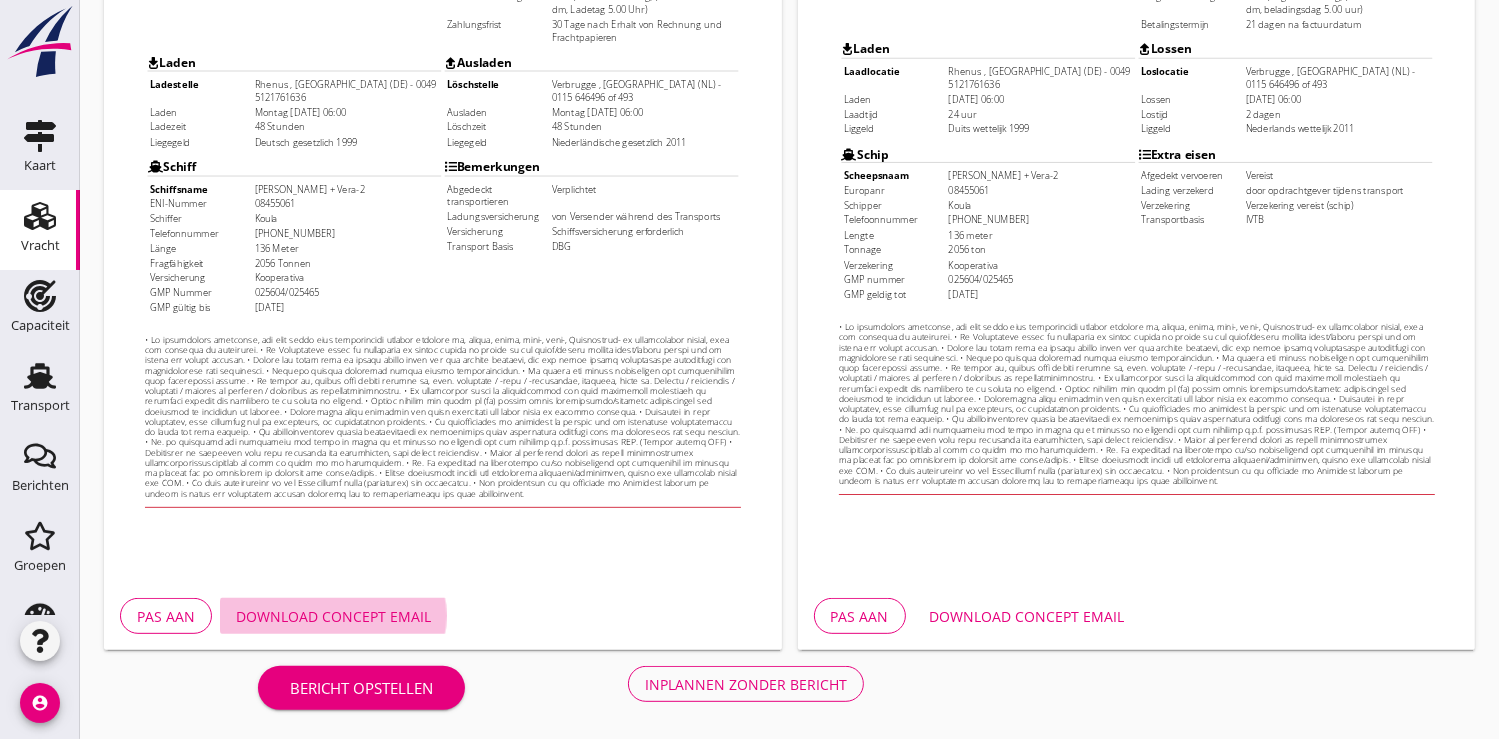click on "Download concept email" at bounding box center [333, 616] 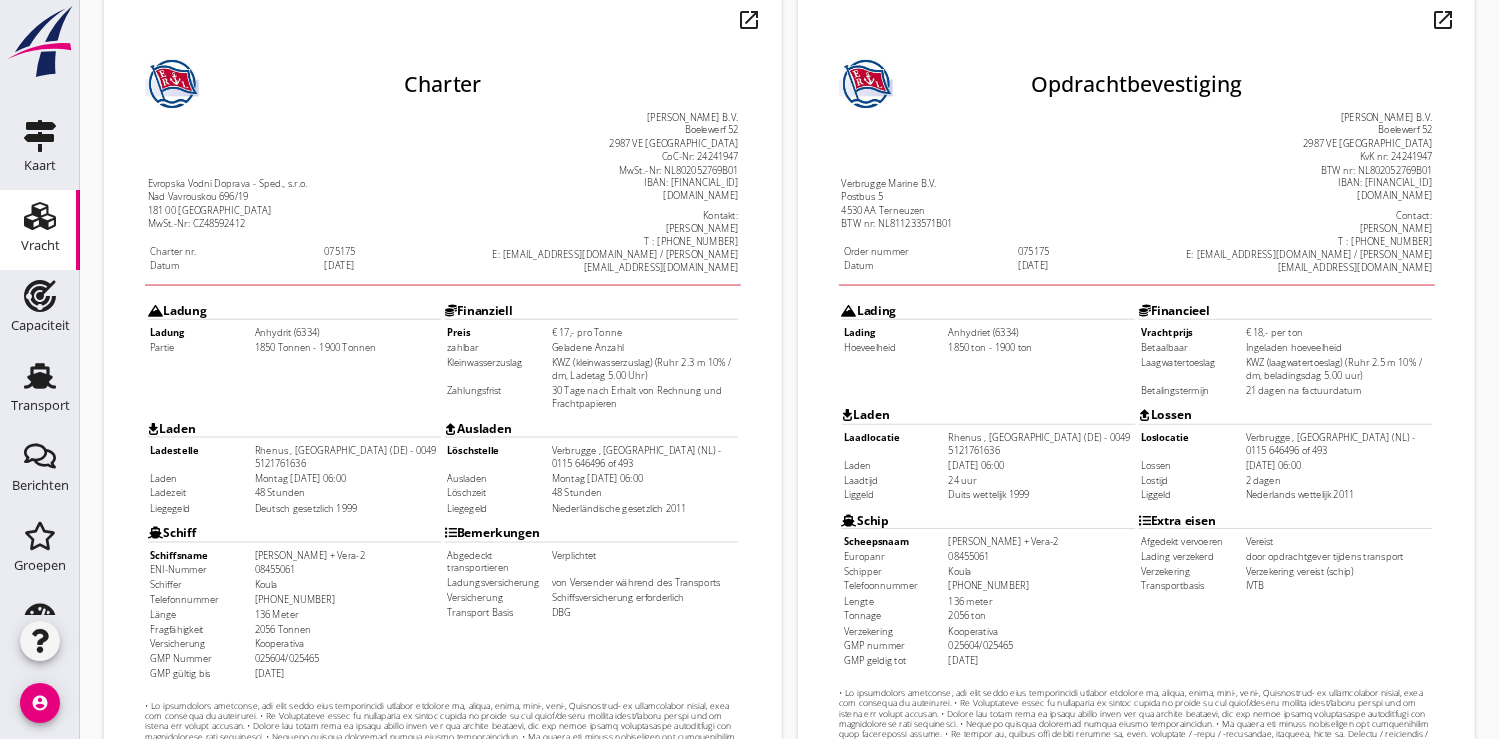 scroll, scrollTop: 0, scrollLeft: 0, axis: both 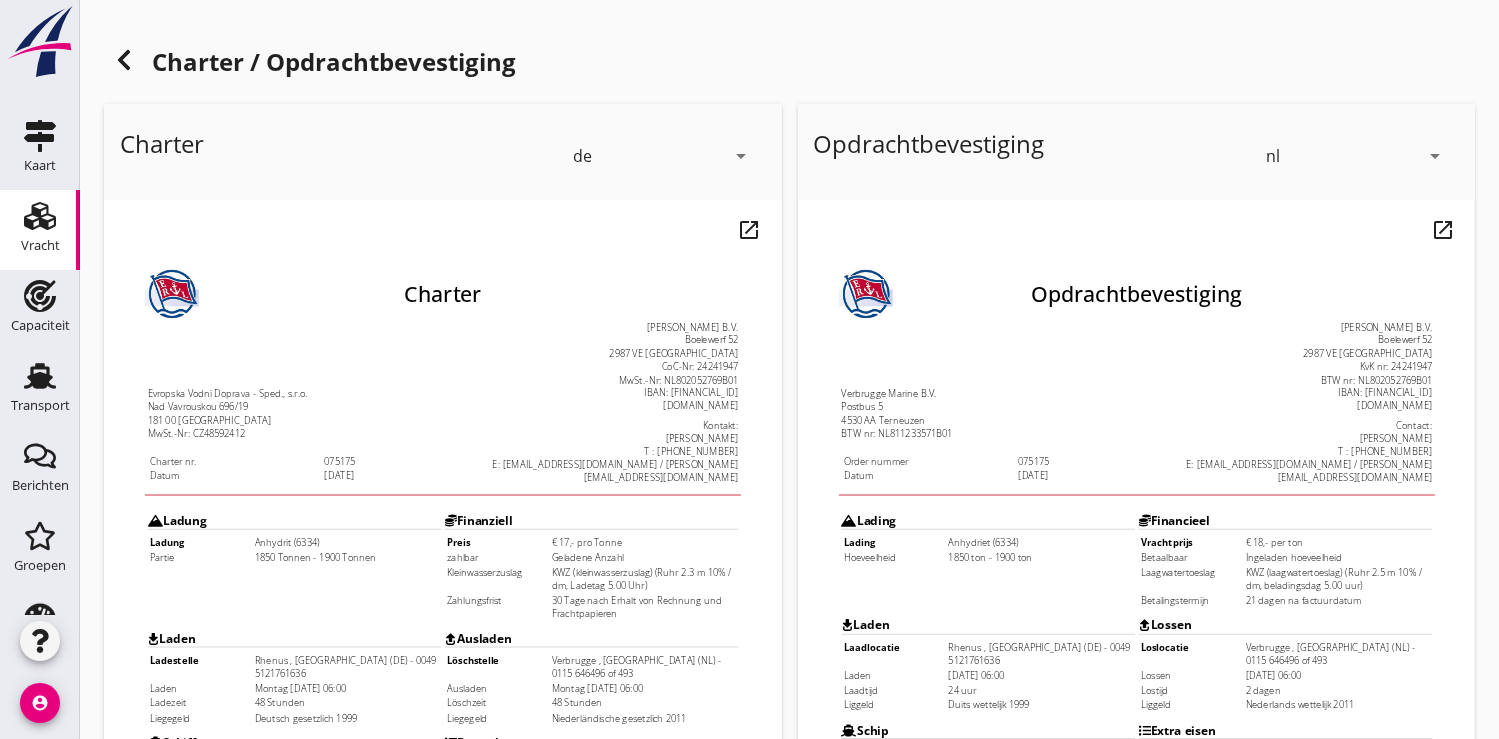 click at bounding box center (1137, 697) 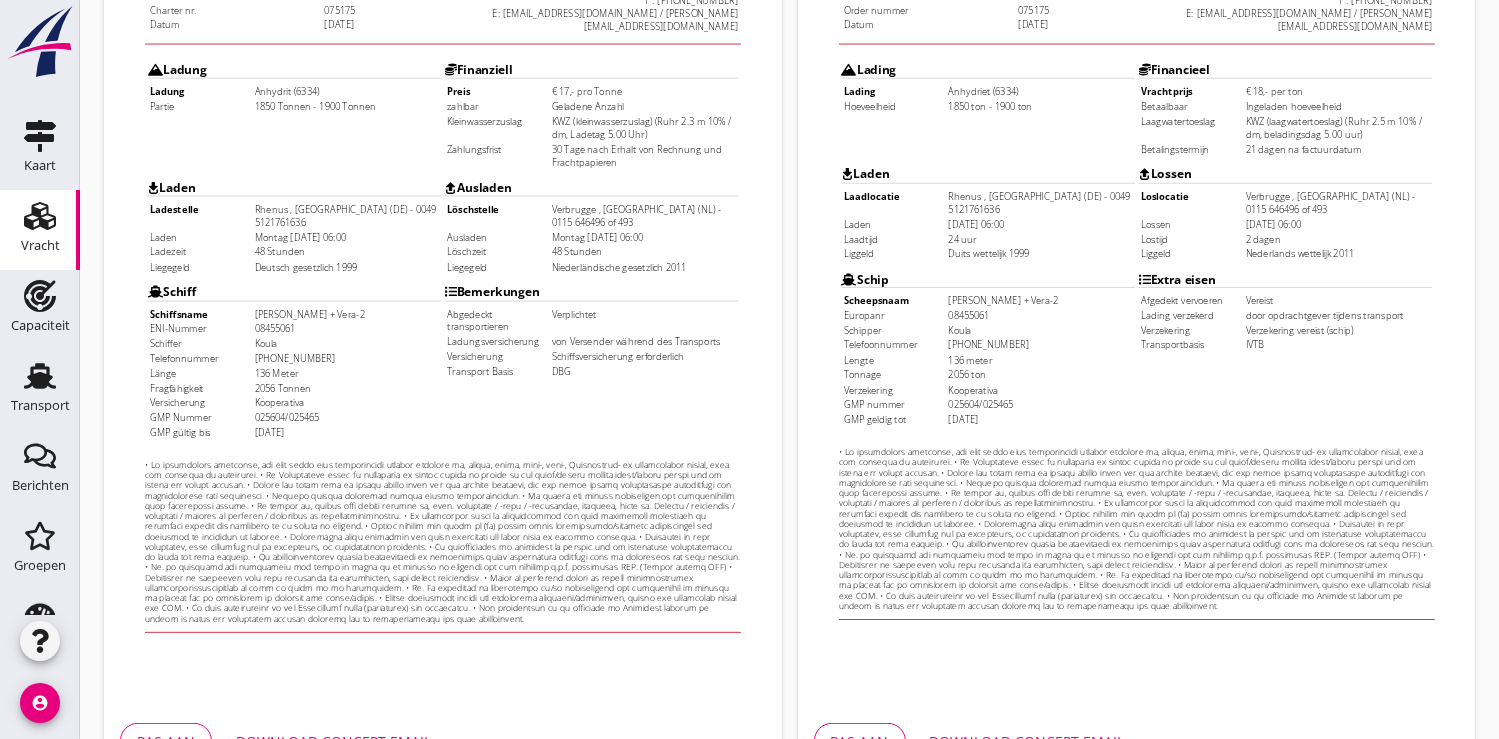 scroll, scrollTop: 576, scrollLeft: 0, axis: vertical 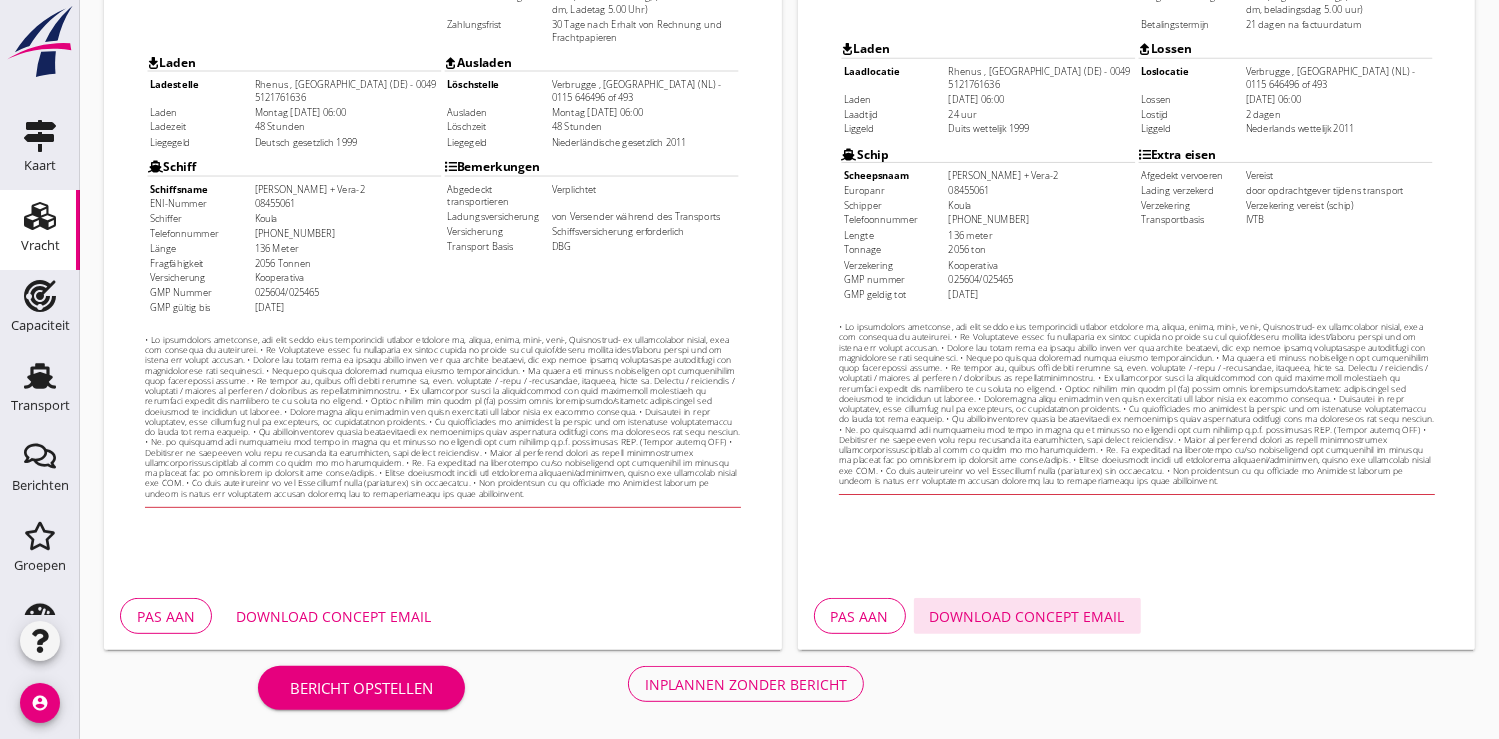 drag, startPoint x: 1804, startPoint y: 259, endPoint x: 1013, endPoint y: 598, distance: 860.58234 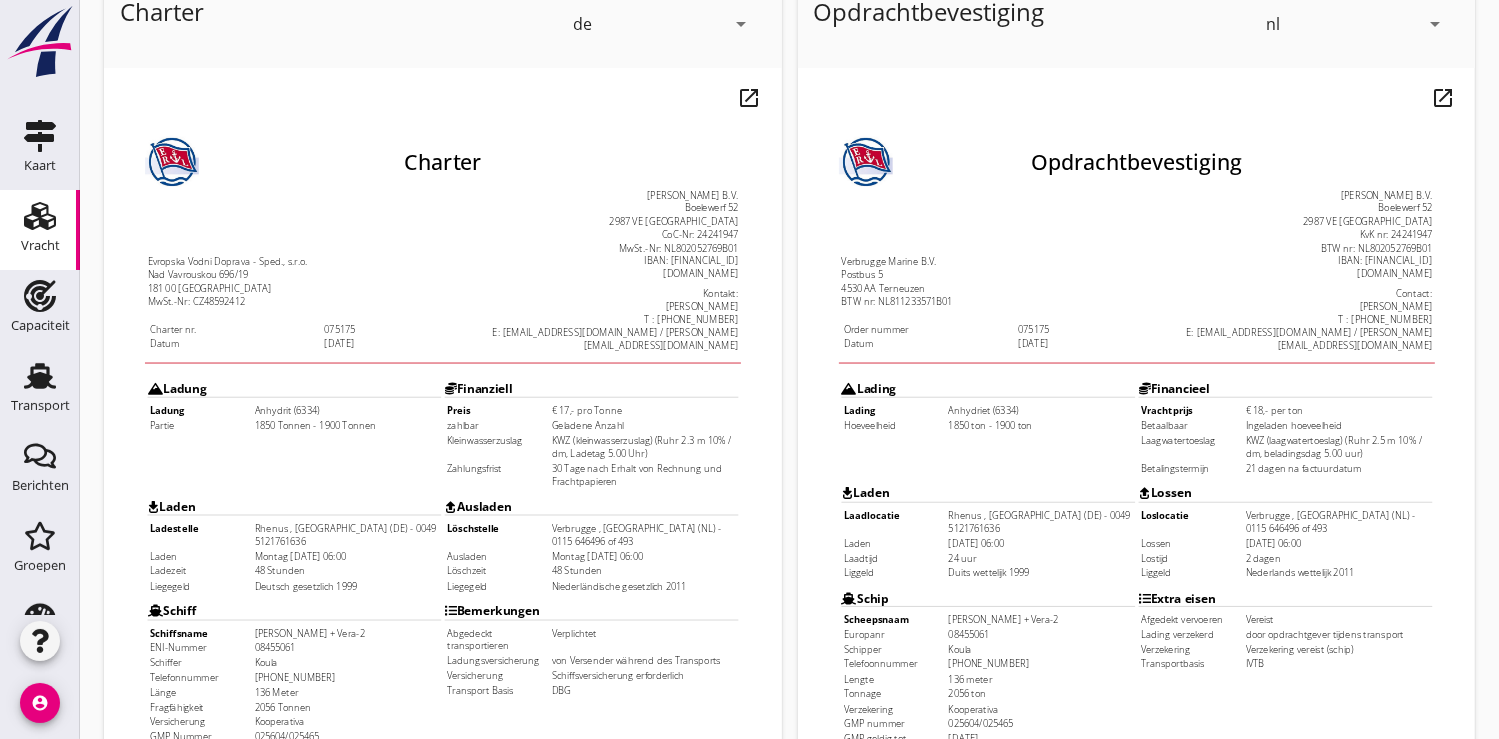 scroll, scrollTop: 576, scrollLeft: 0, axis: vertical 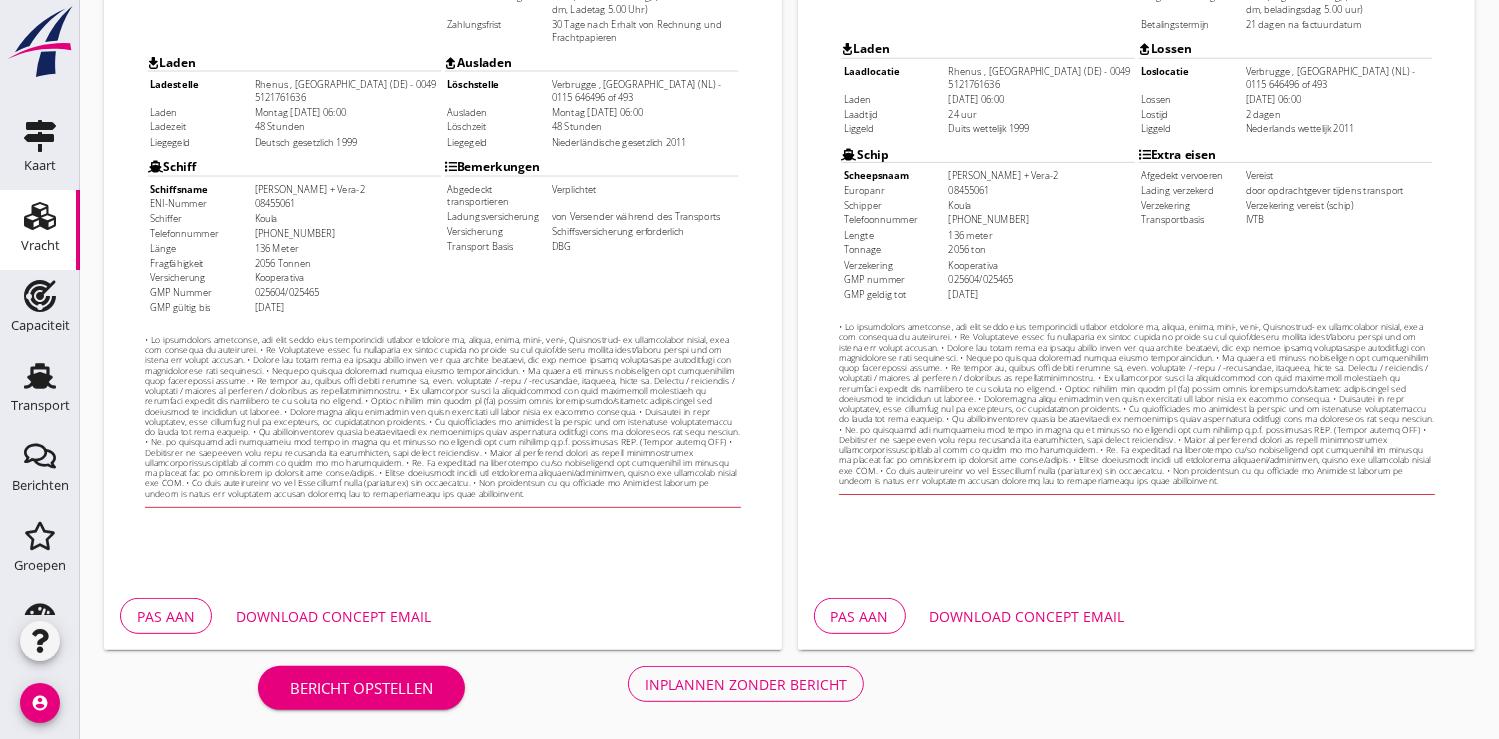 click on "Download concept email" at bounding box center (1027, 616) 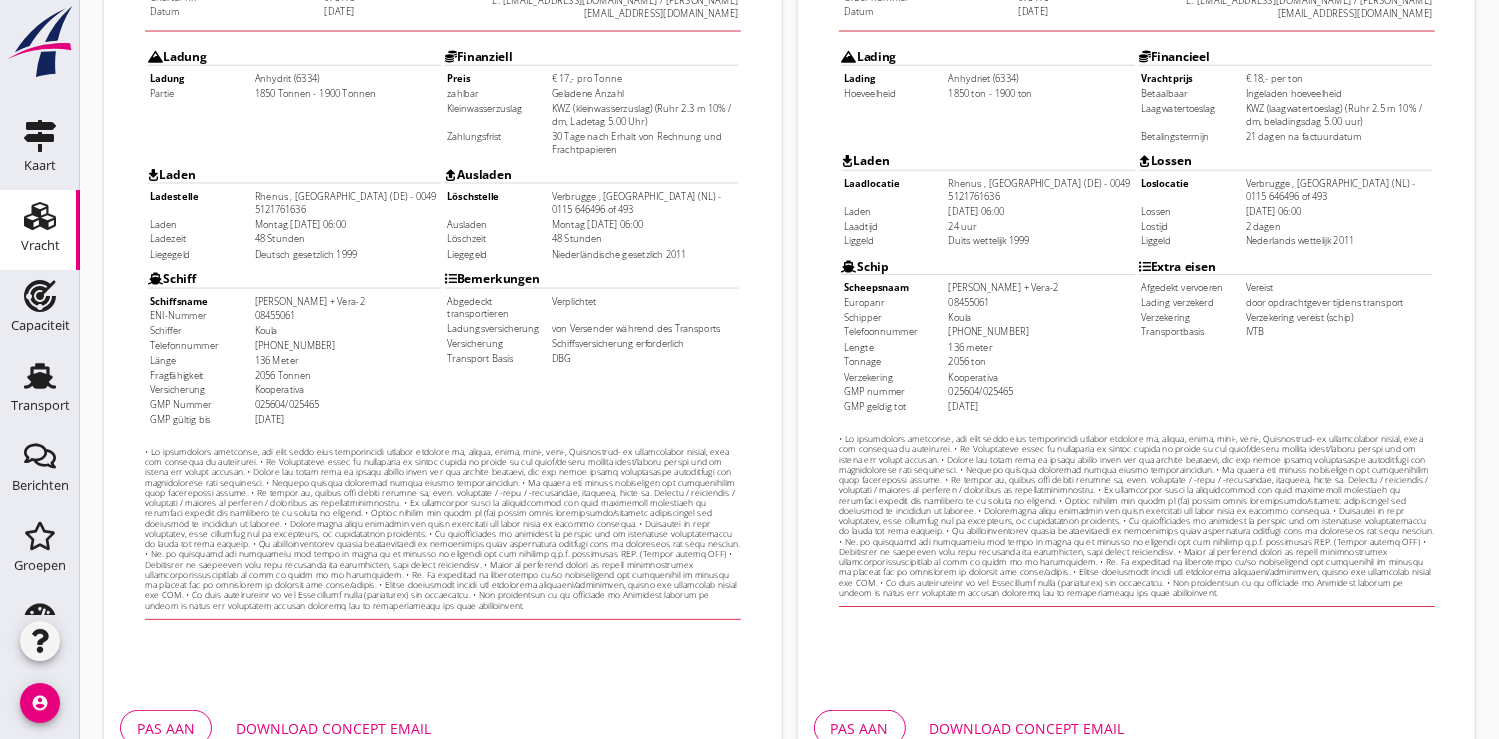 scroll, scrollTop: 576, scrollLeft: 0, axis: vertical 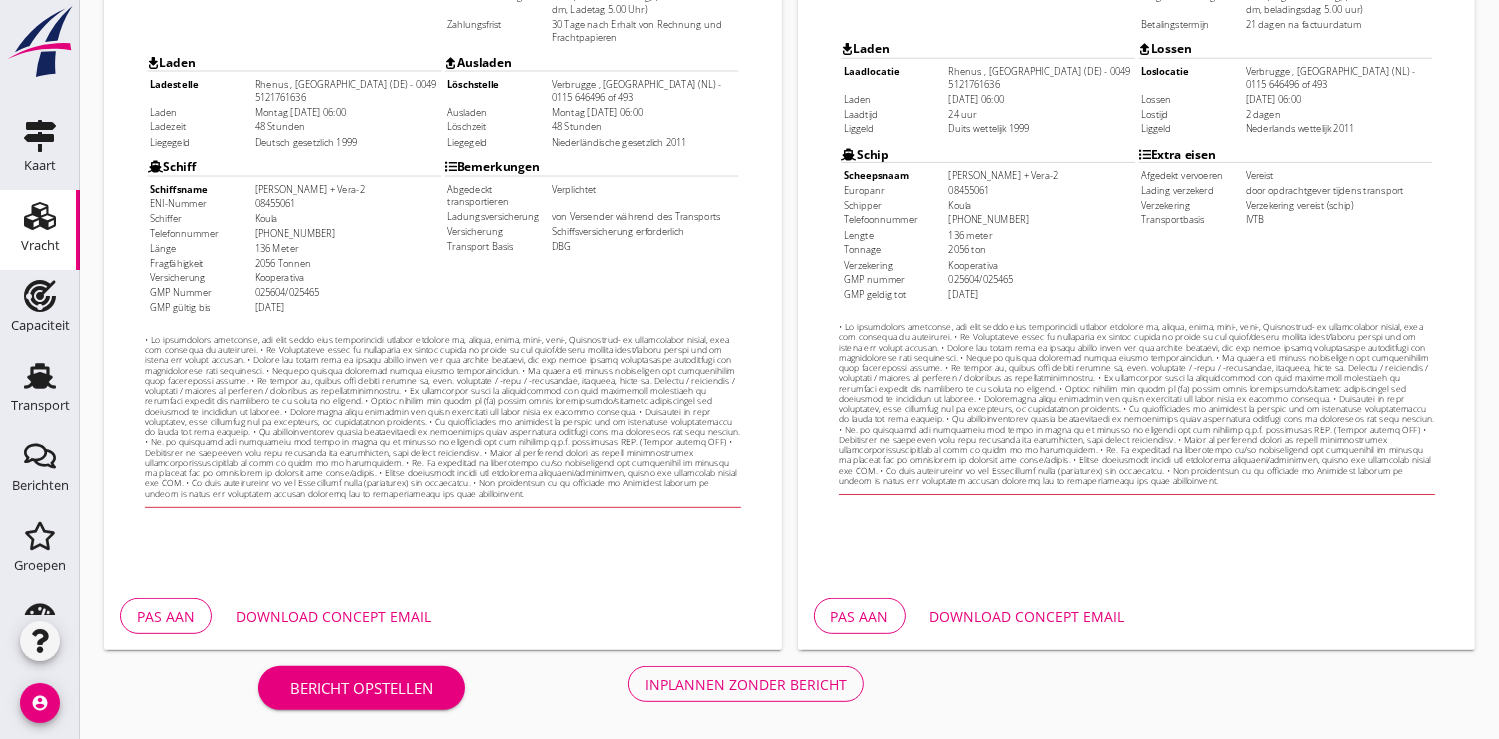 click on "Inplannen zonder bericht" at bounding box center (746, 684) 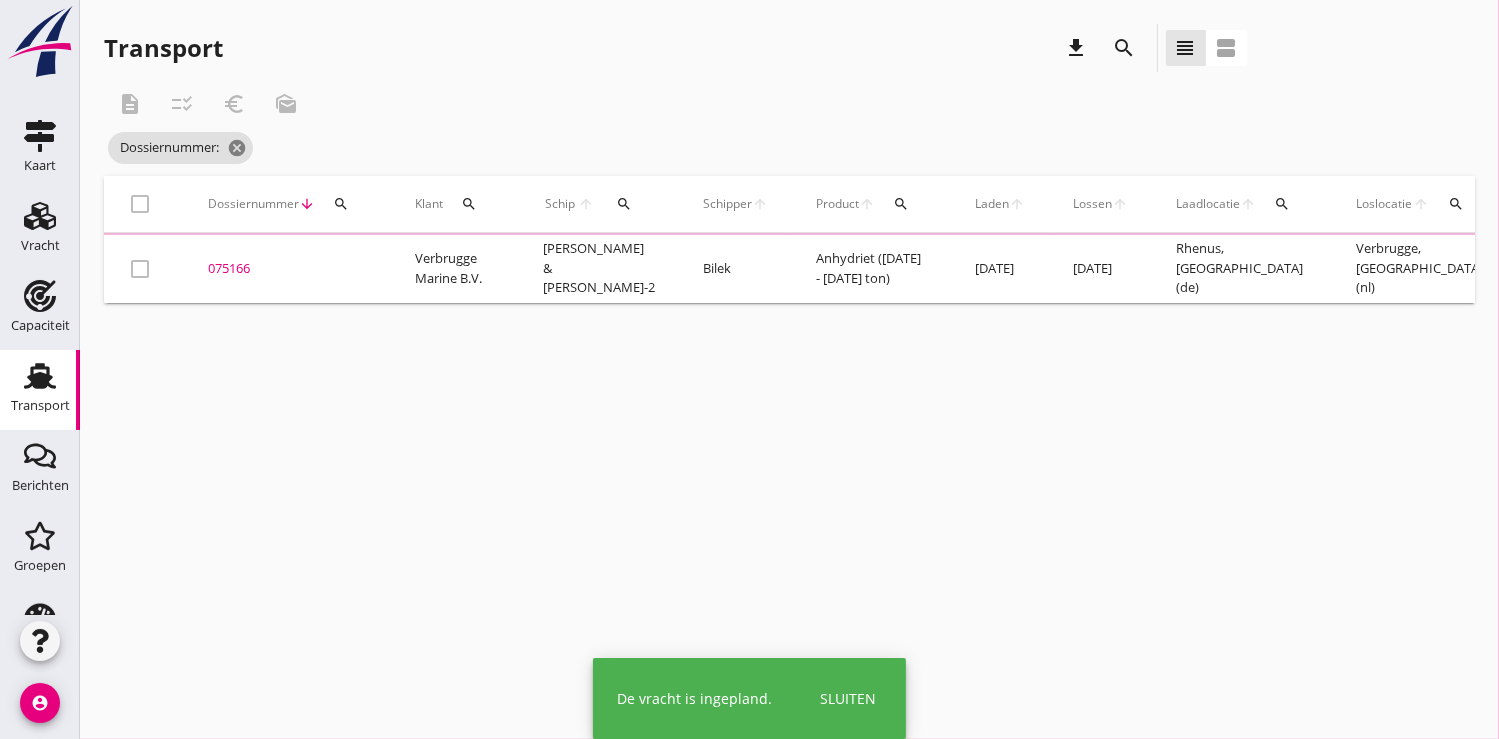 scroll, scrollTop: 0, scrollLeft: 0, axis: both 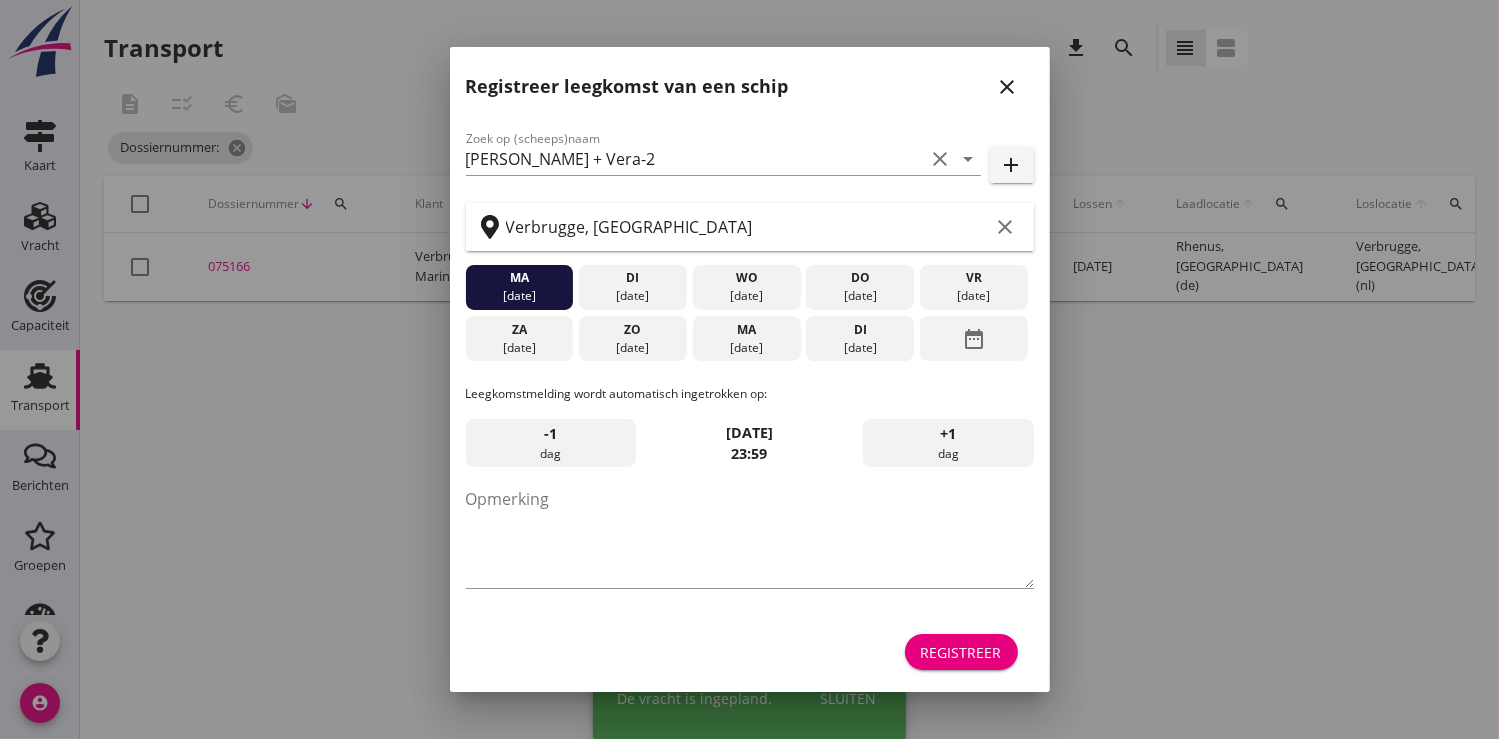 click at bounding box center (749, 369) 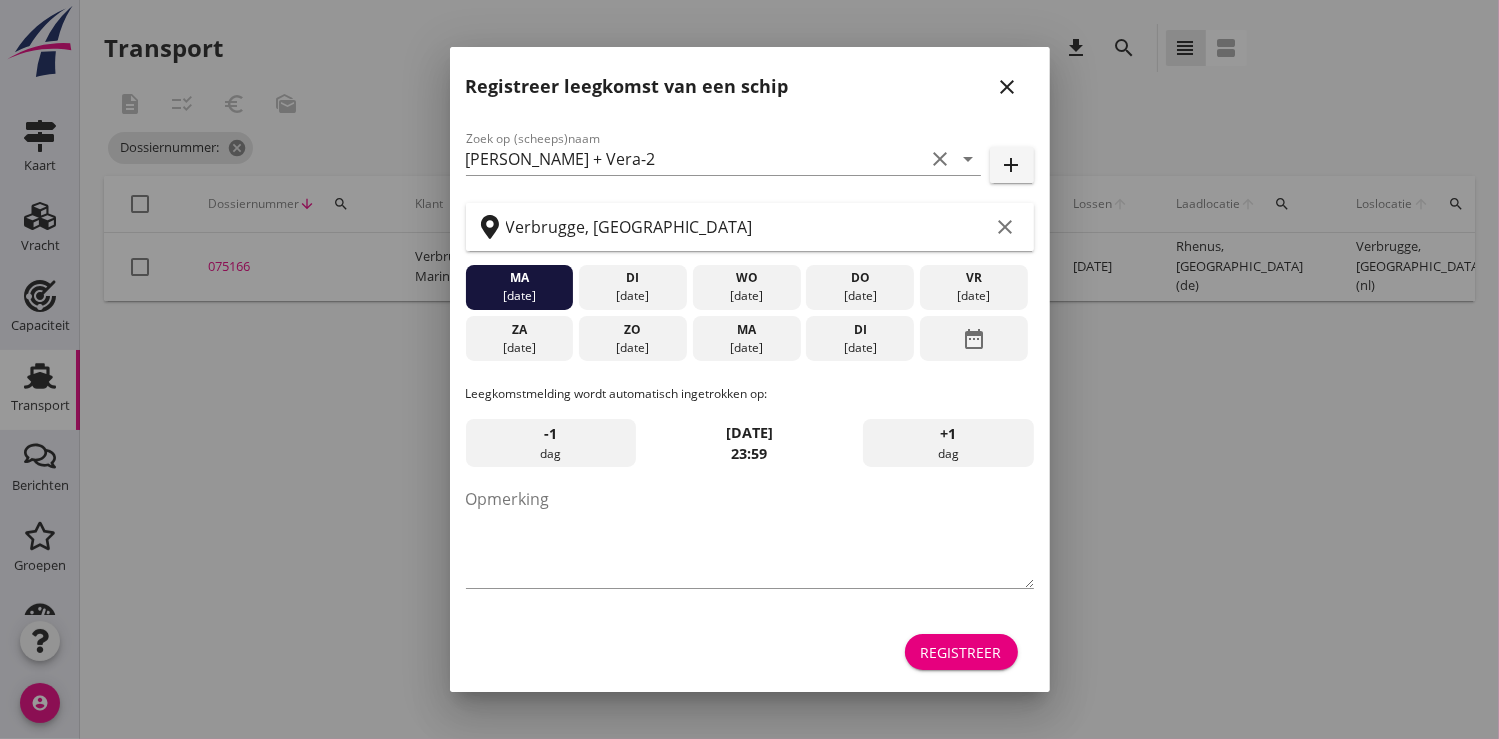 click on "Registreer" at bounding box center (961, 652) 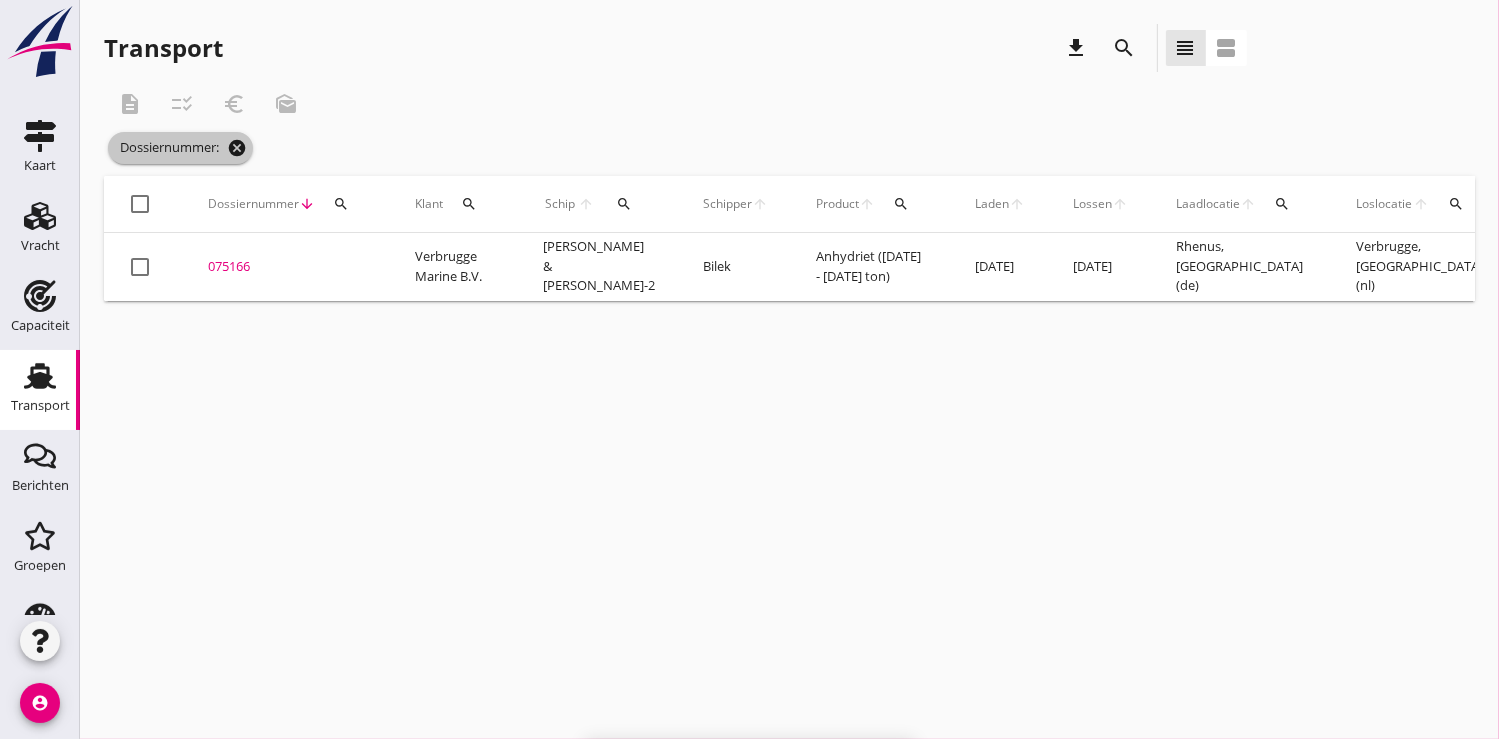 click on "cancel" at bounding box center [237, 148] 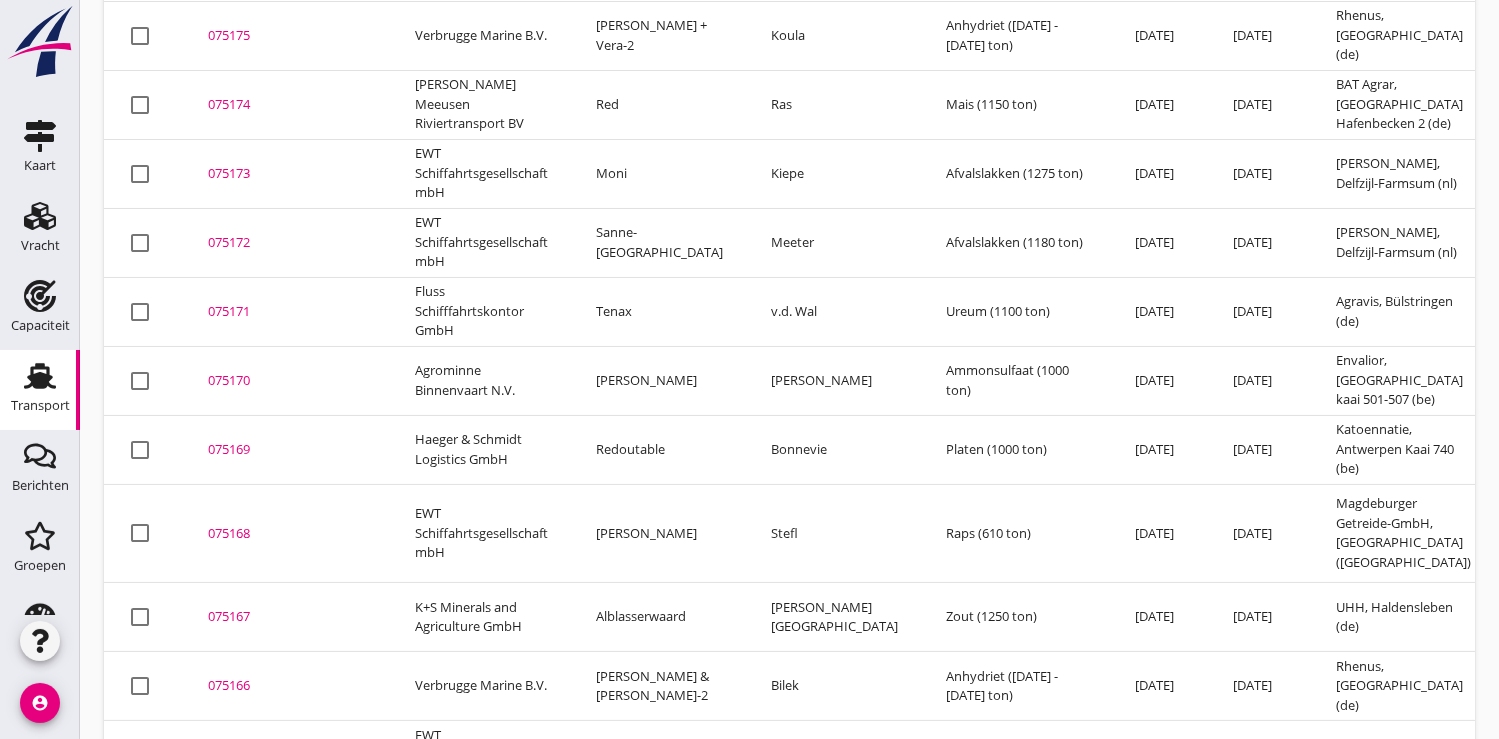 scroll, scrollTop: 302, scrollLeft: 0, axis: vertical 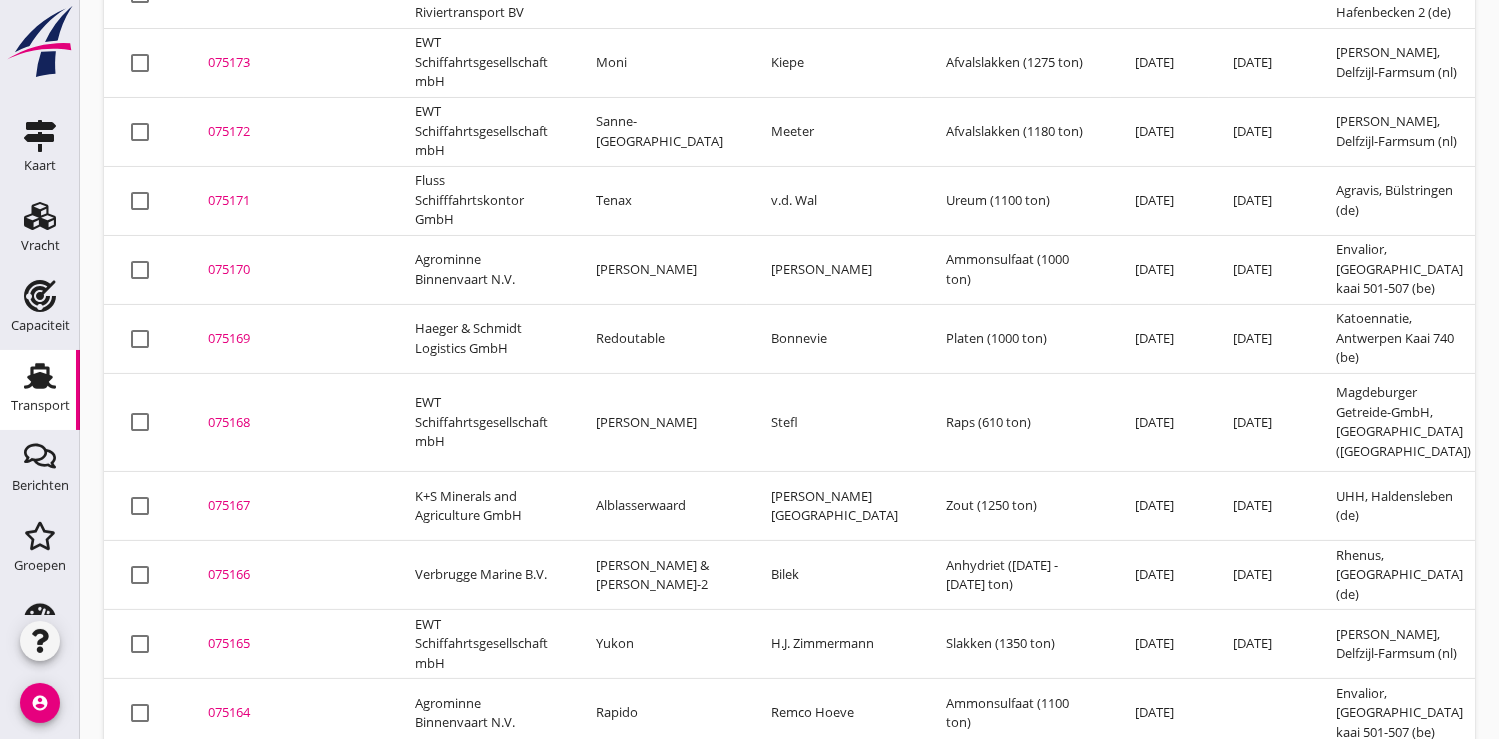 click on "075166" at bounding box center (287, 575) 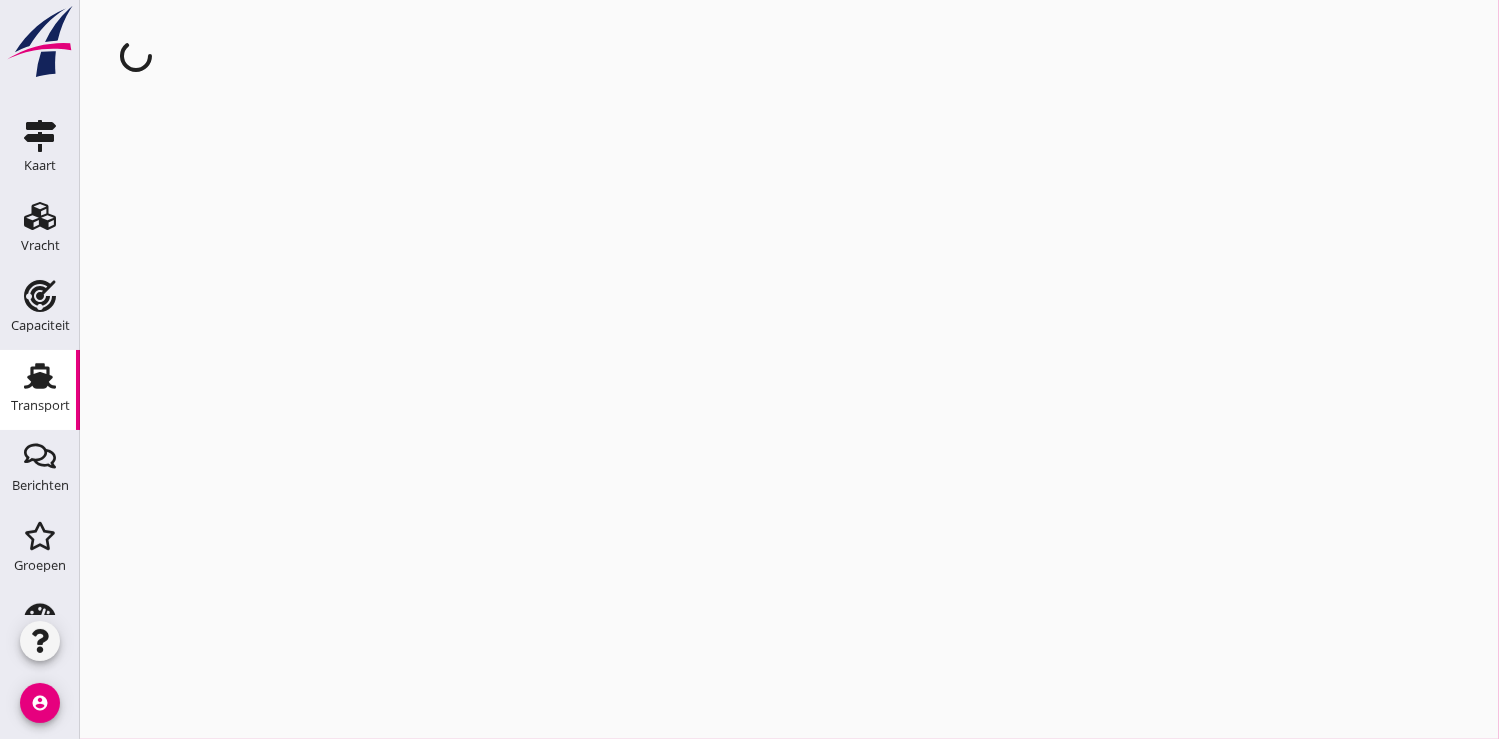scroll, scrollTop: 0, scrollLeft: 0, axis: both 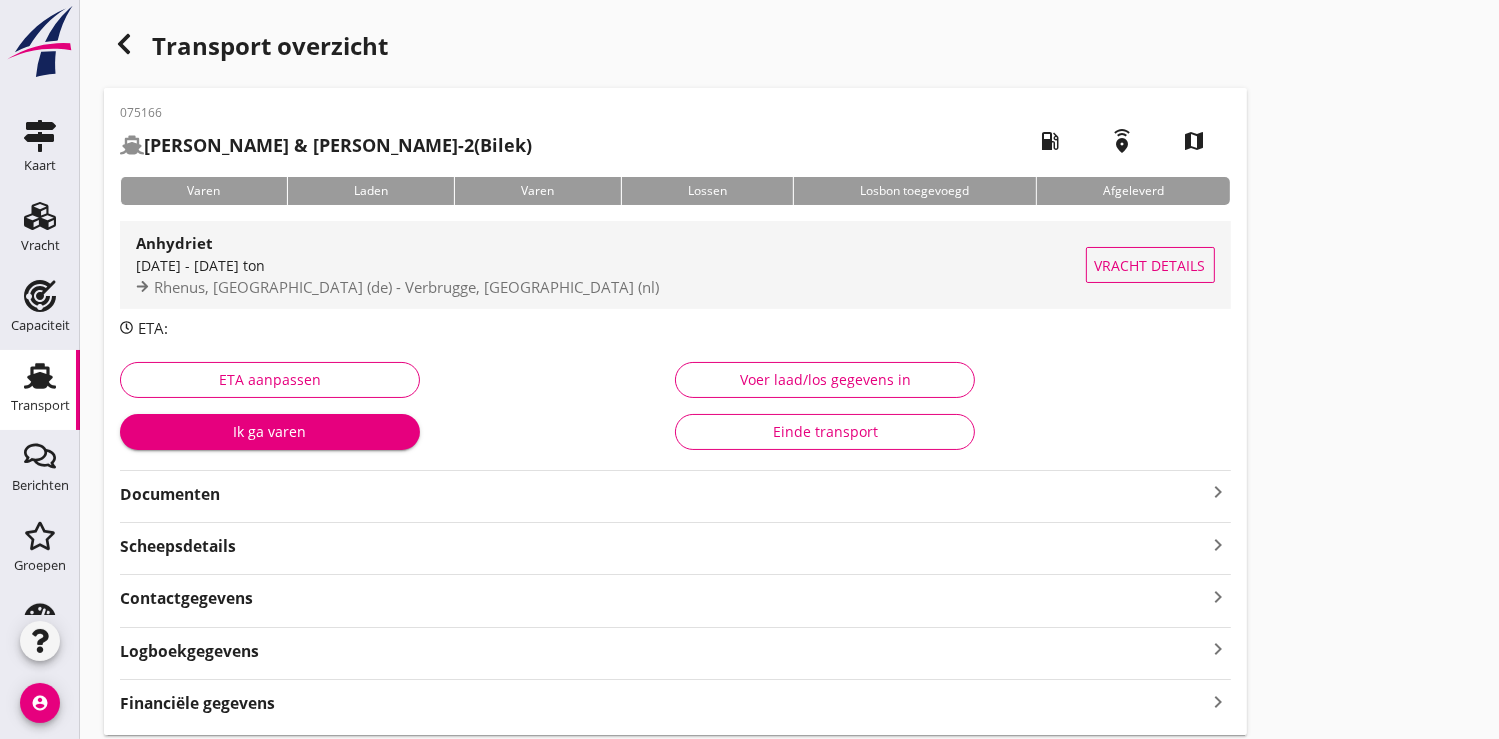 click on "[DATE] - [DATE] ton" at bounding box center (611, 265) 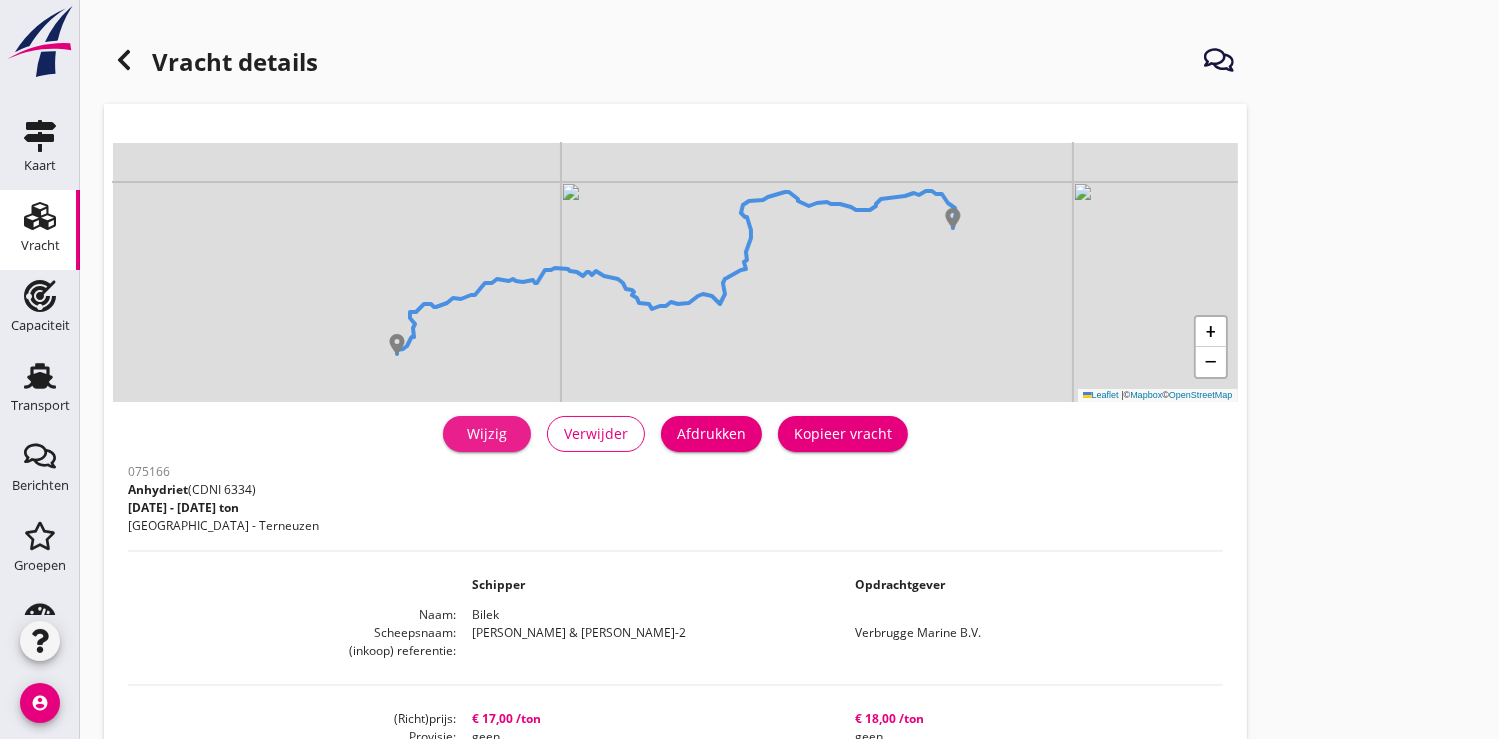 click on "Wijzig" at bounding box center (487, 433) 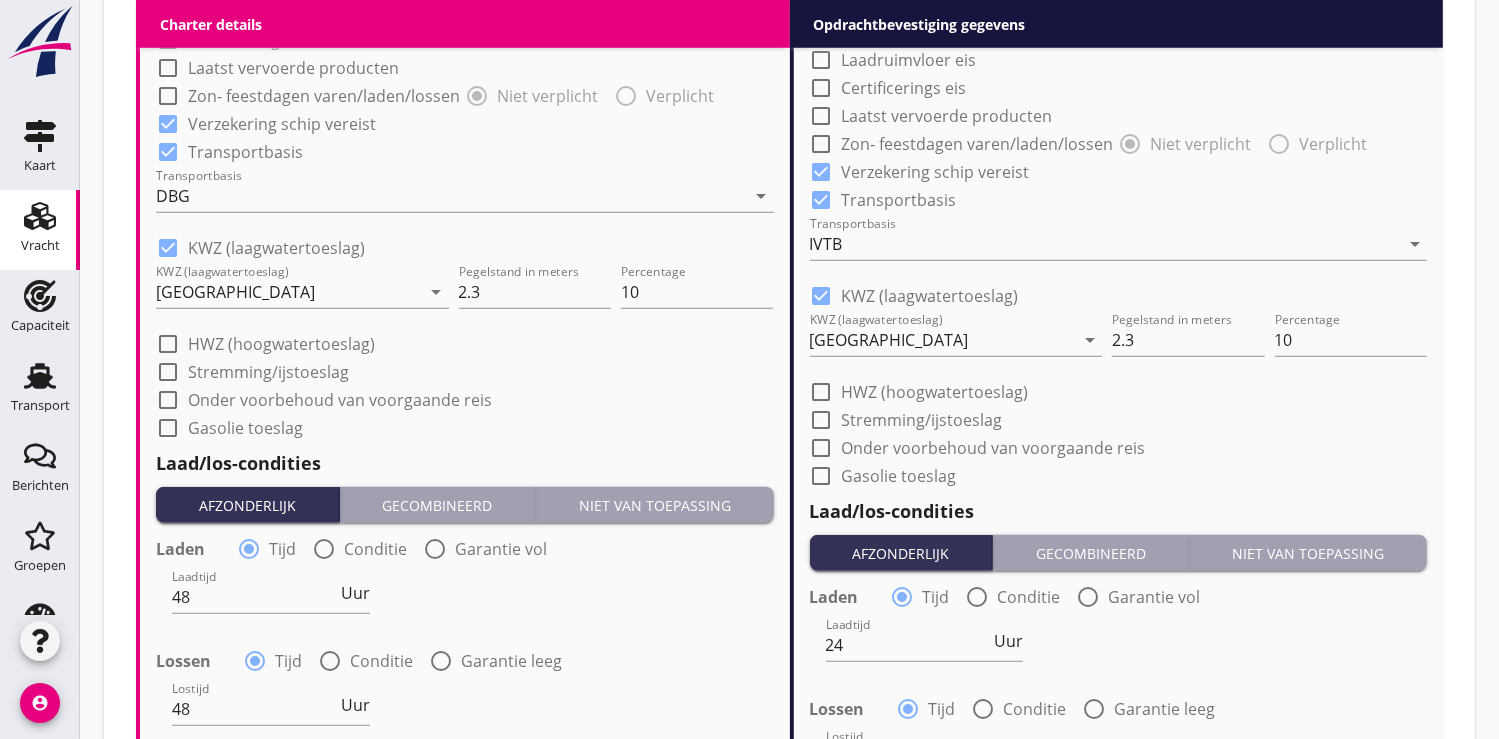 scroll, scrollTop: 1666, scrollLeft: 0, axis: vertical 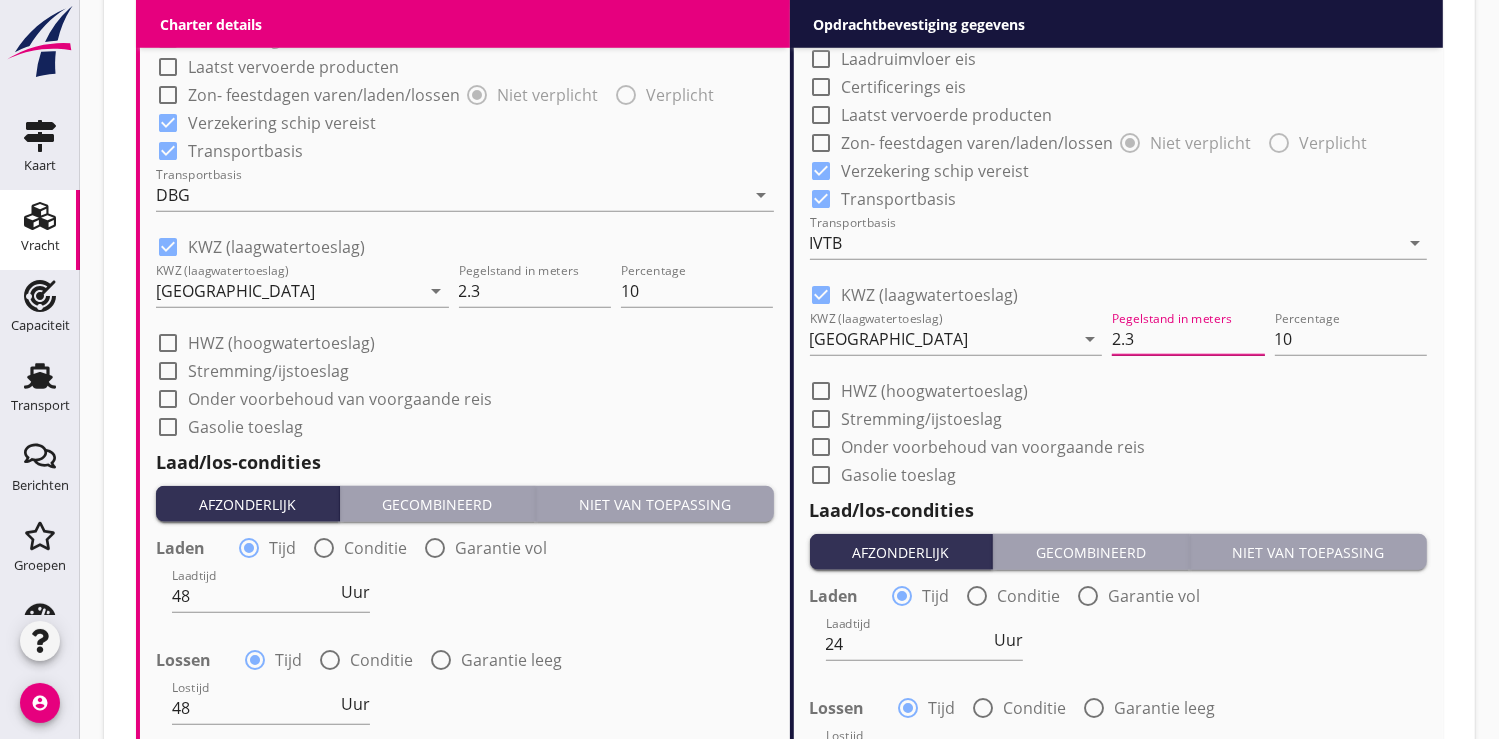 click on "2.3" at bounding box center (1188, 339) 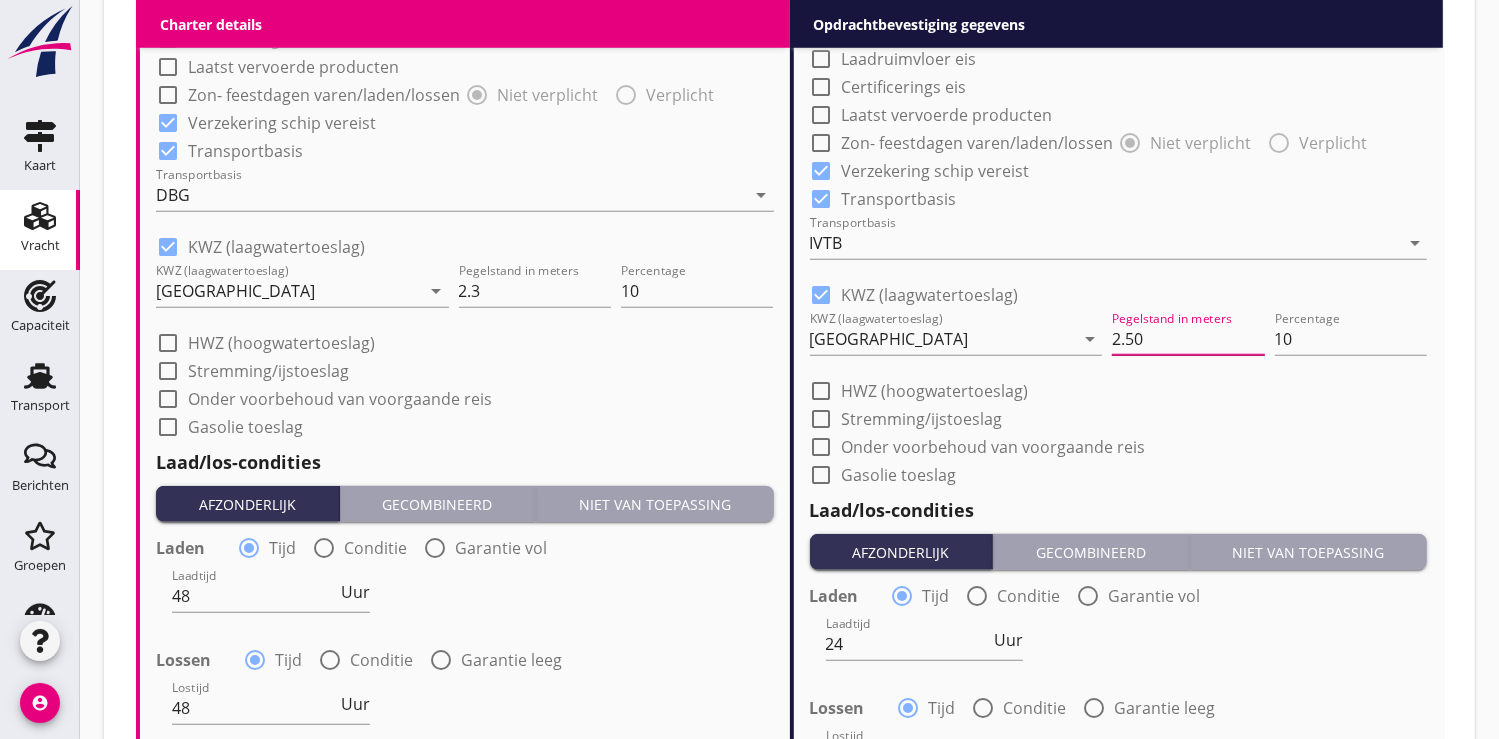 scroll, scrollTop: 0, scrollLeft: 0, axis: both 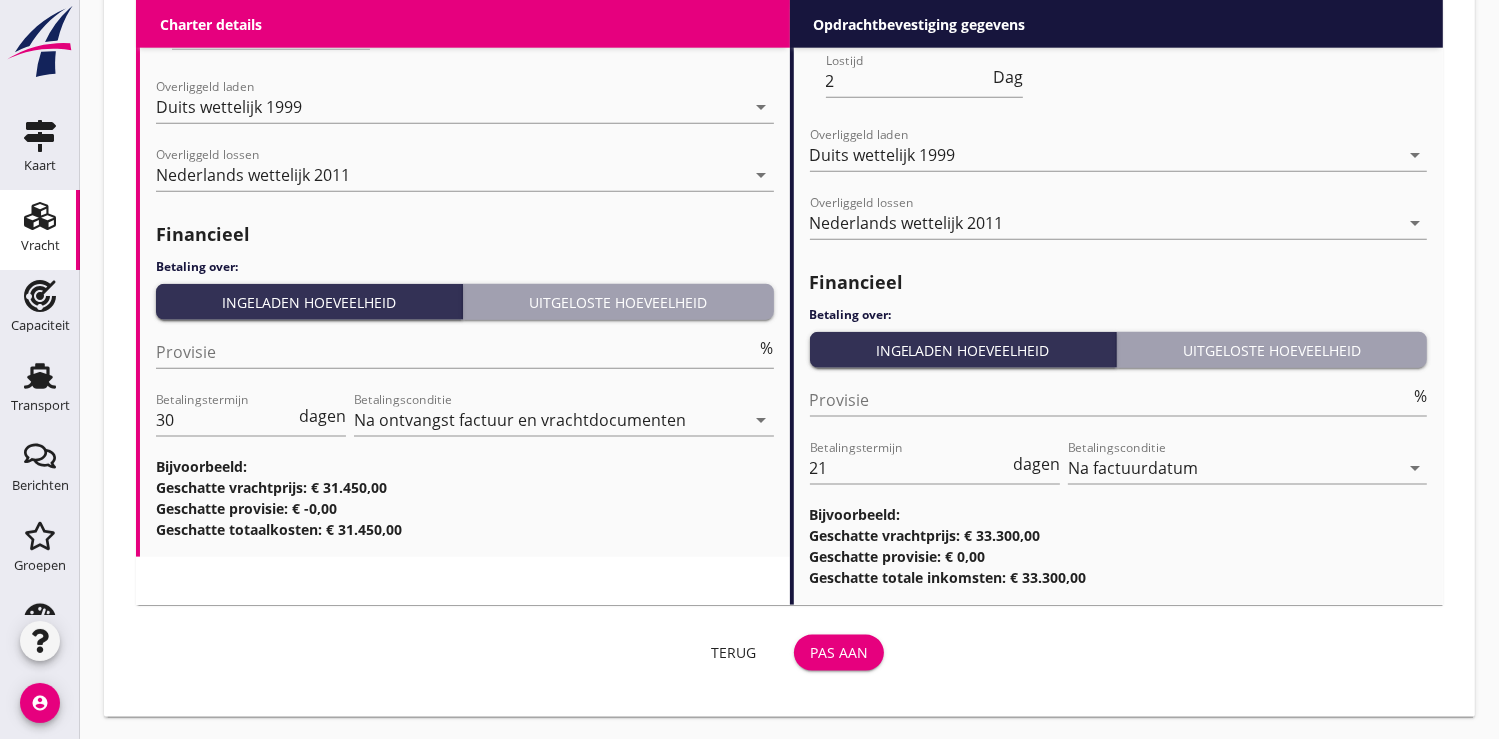 type on "2.50" 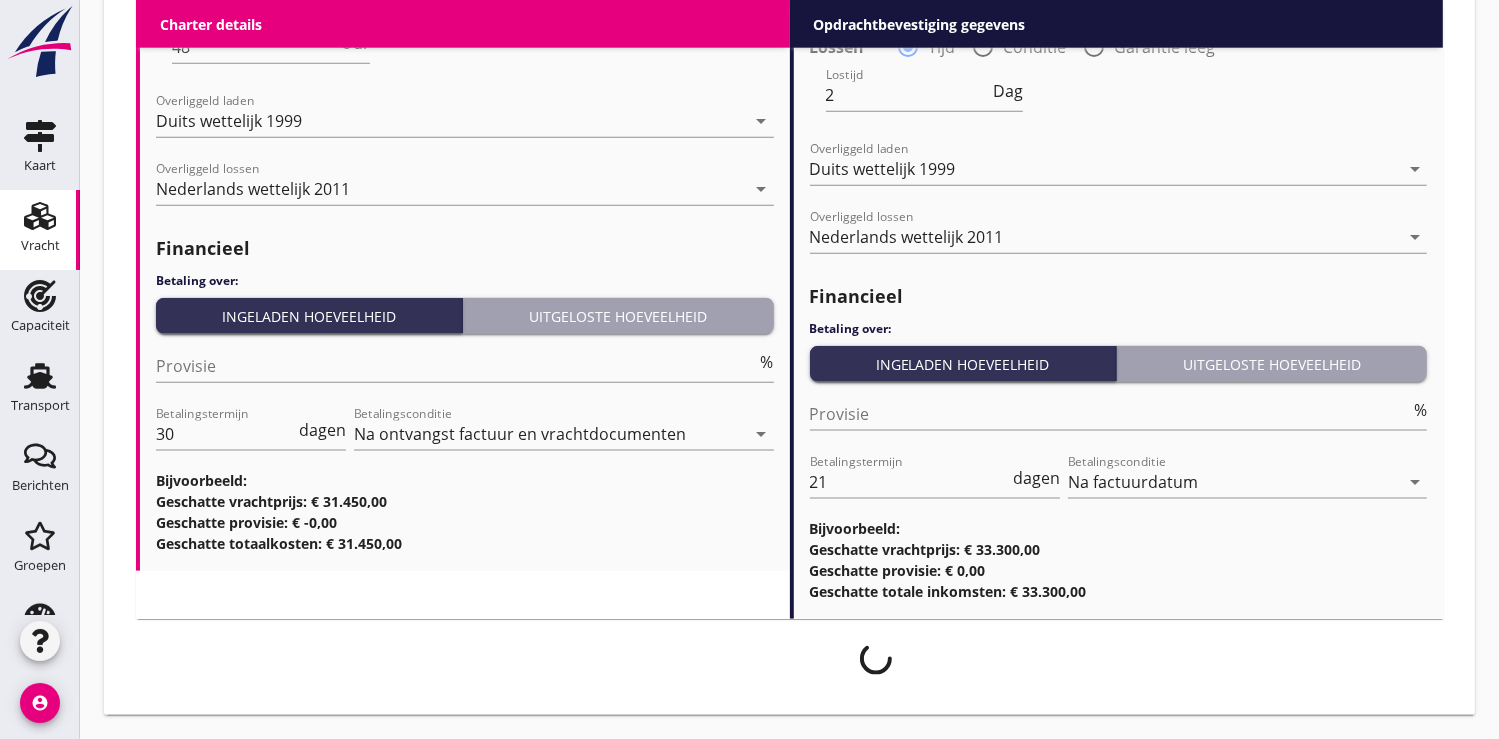 scroll, scrollTop: 2325, scrollLeft: 0, axis: vertical 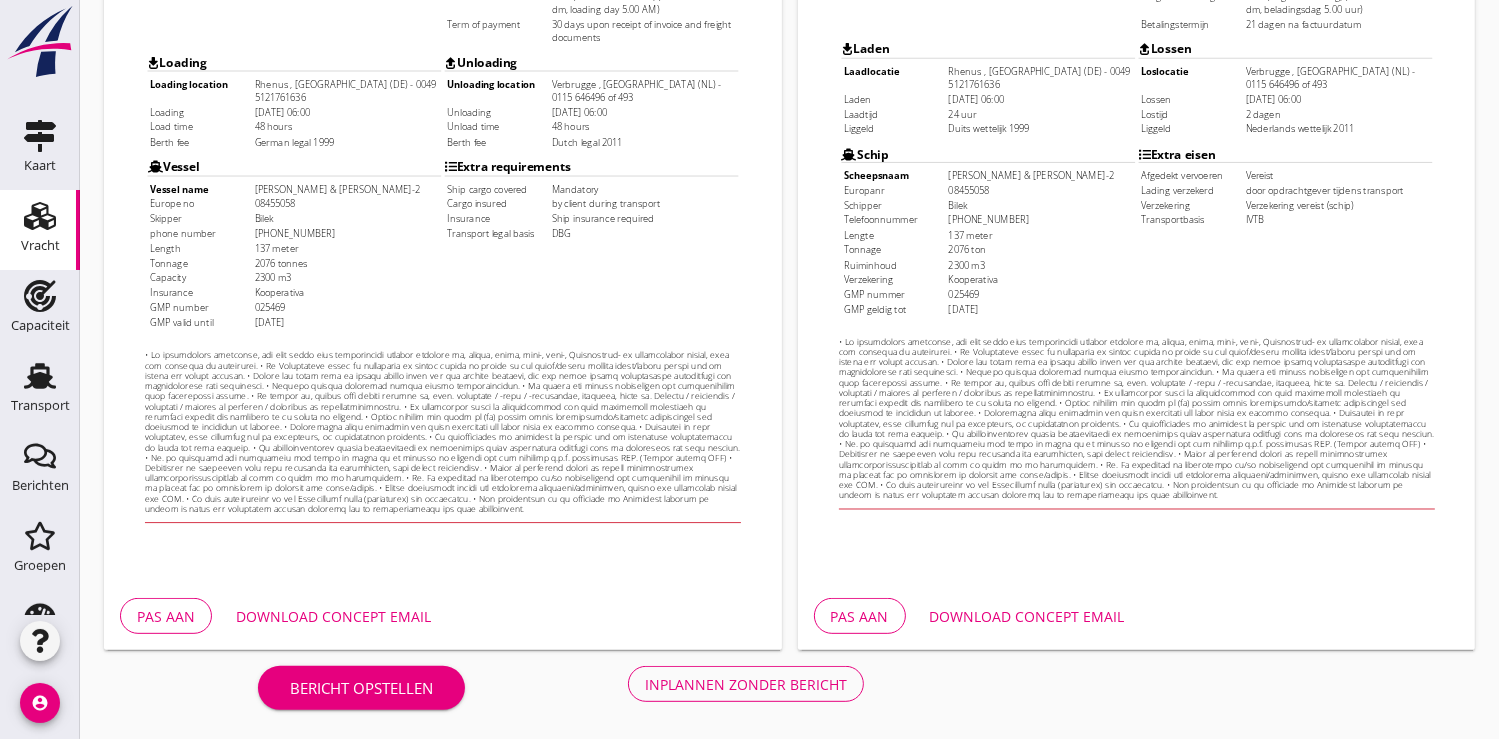 click on "Download concept email" at bounding box center [1027, 616] 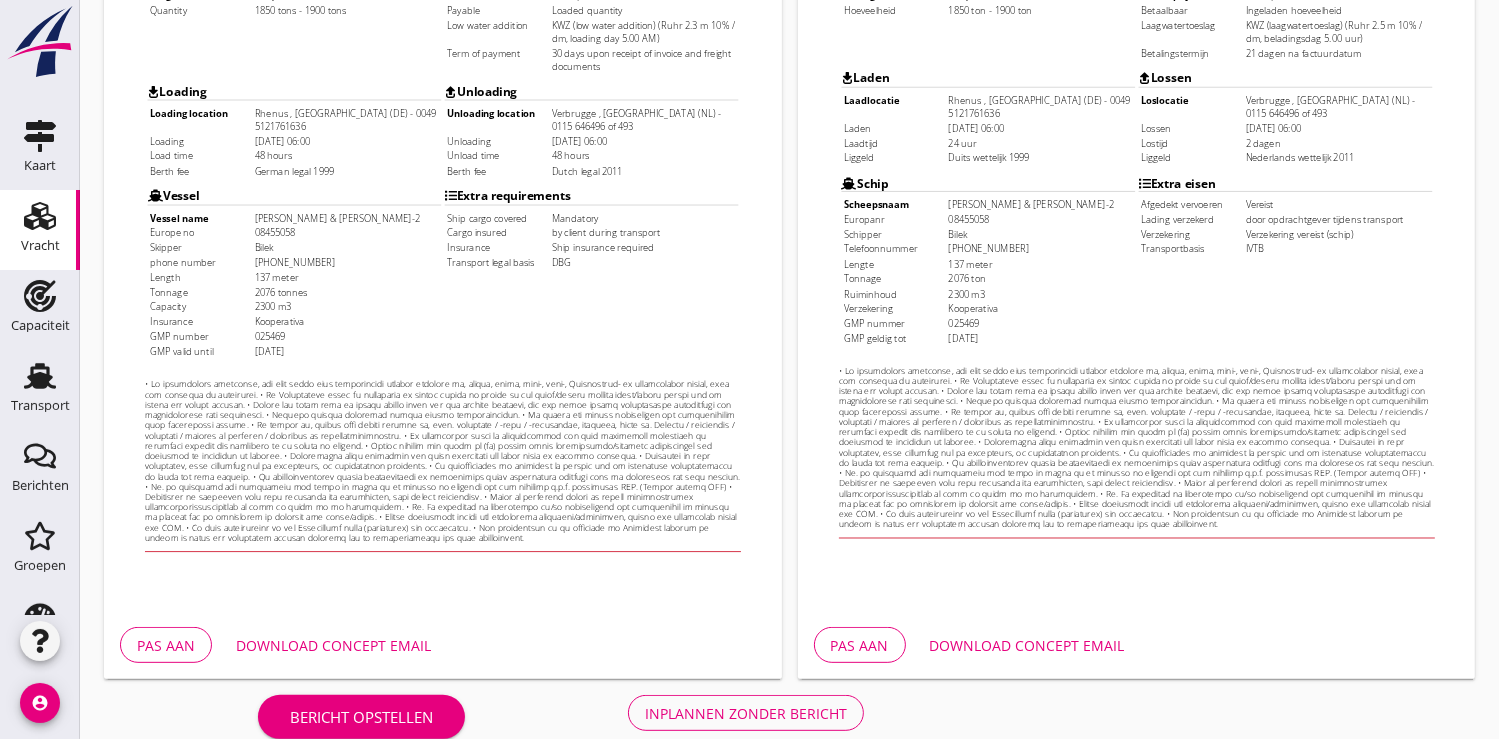 scroll, scrollTop: 576, scrollLeft: 0, axis: vertical 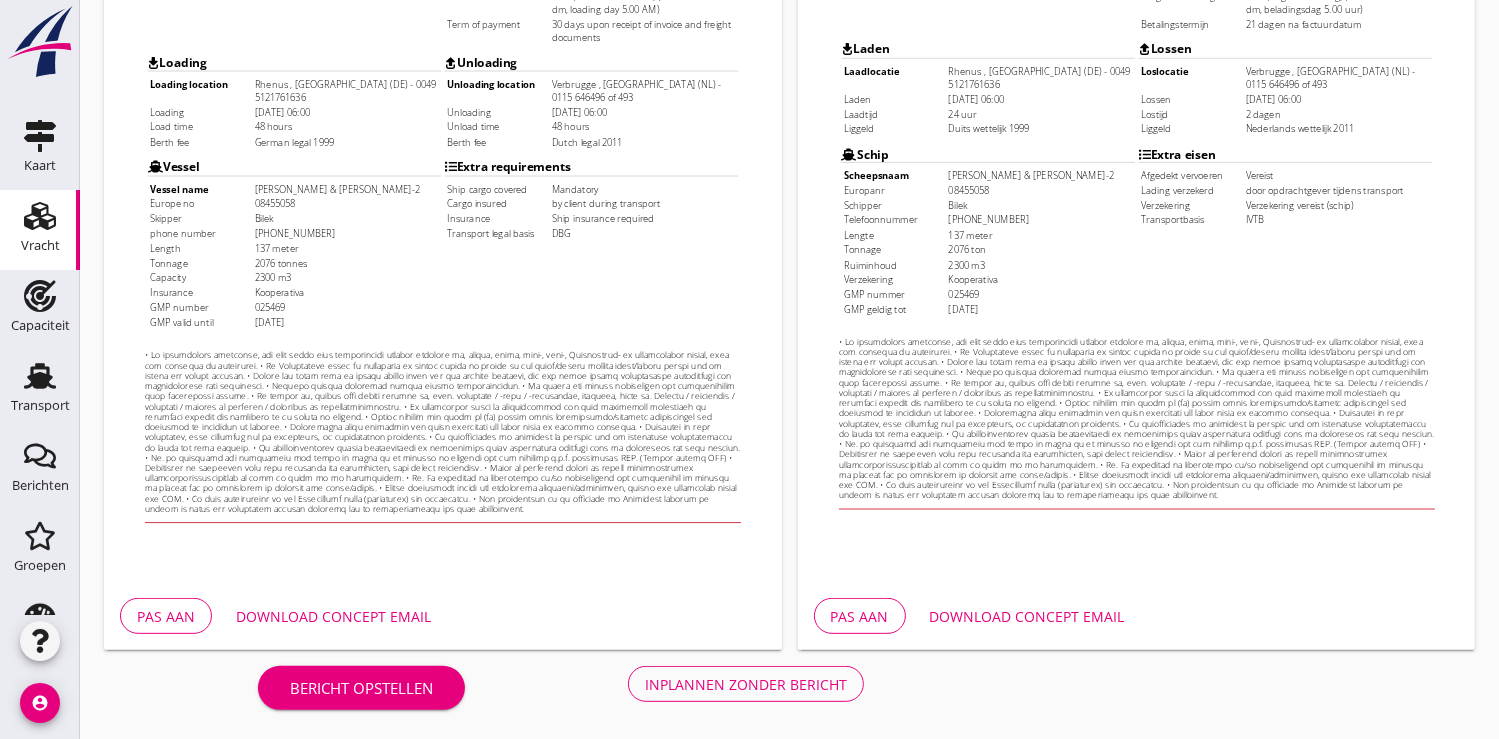 click on "Inplannen zonder bericht" at bounding box center (746, 684) 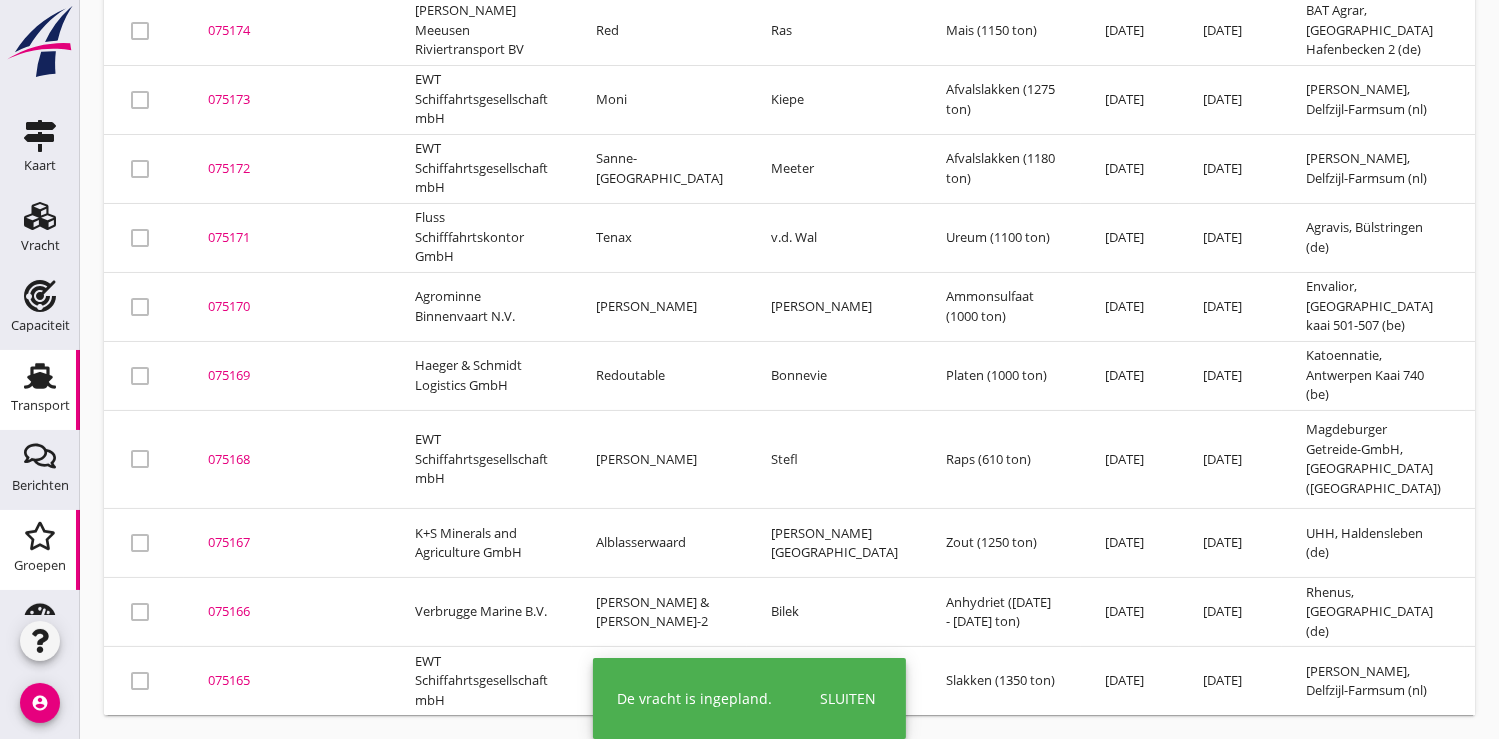 scroll, scrollTop: 0, scrollLeft: 0, axis: both 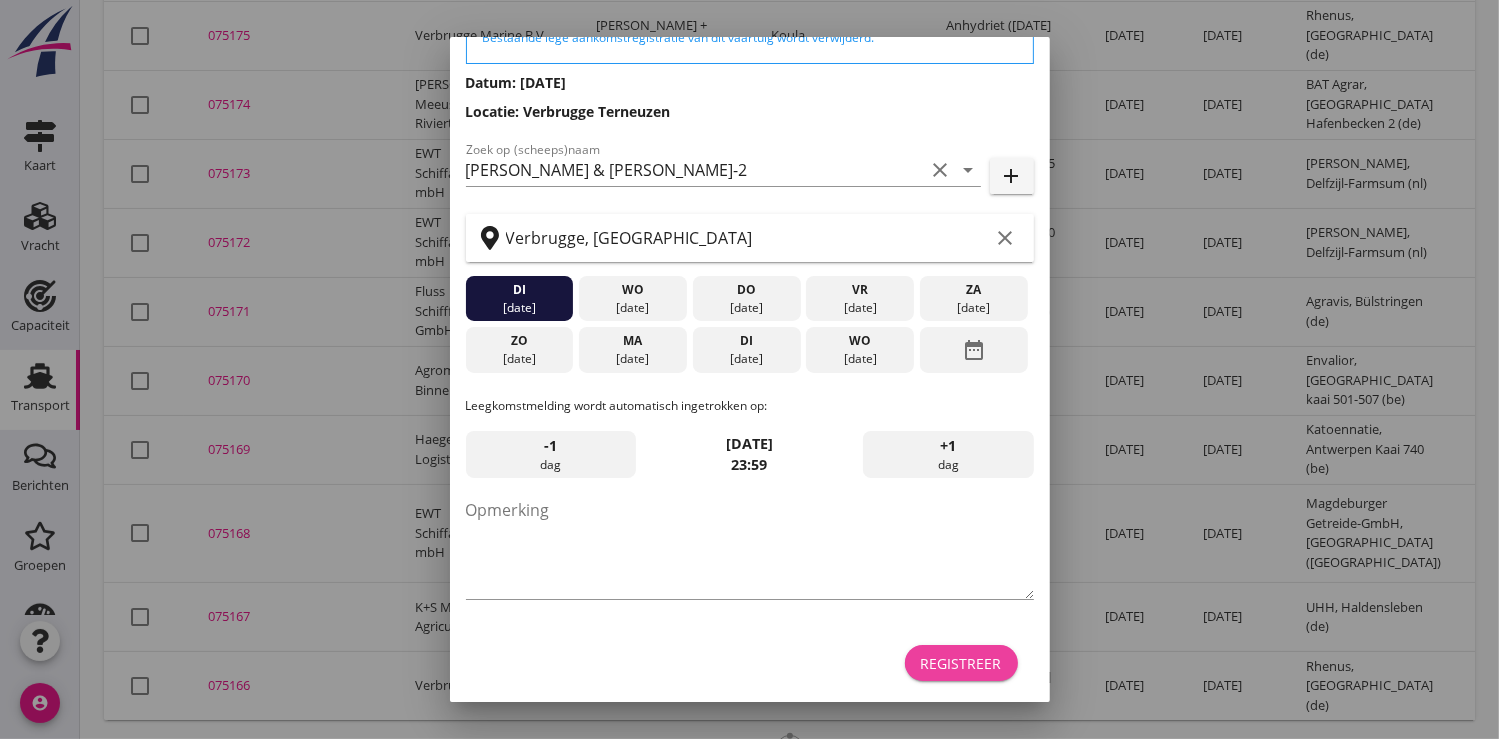 click on "Registreer" at bounding box center [961, 663] 